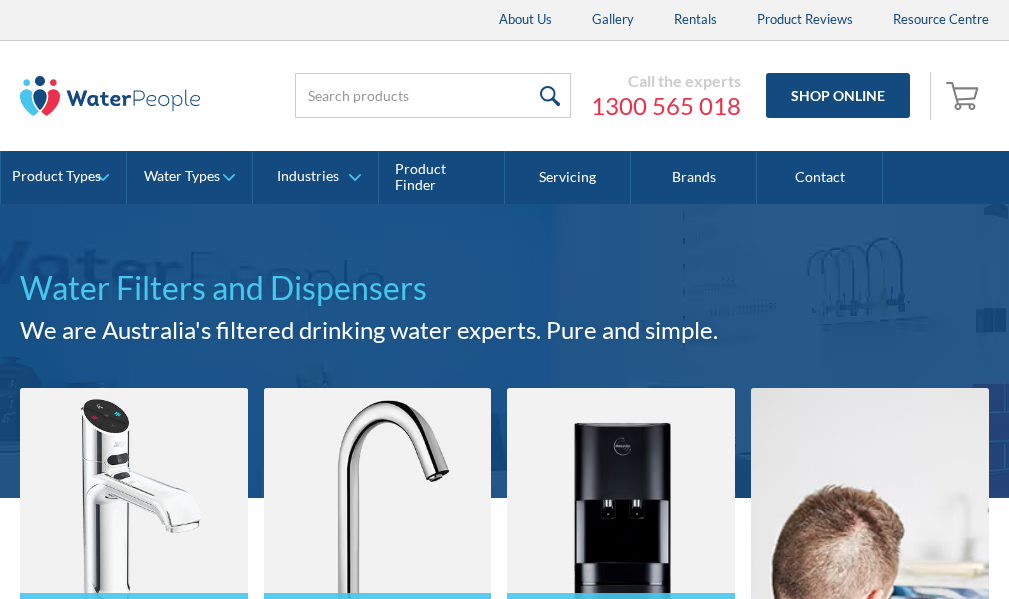 scroll, scrollTop: 95, scrollLeft: 0, axis: vertical 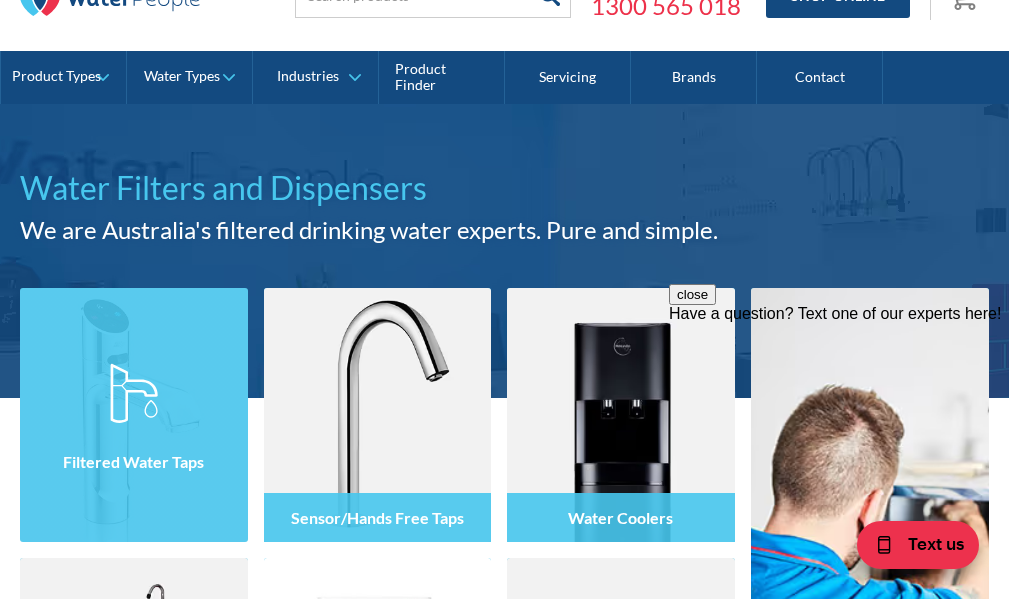click on "Filtered Water Taps" at bounding box center (133, 461) 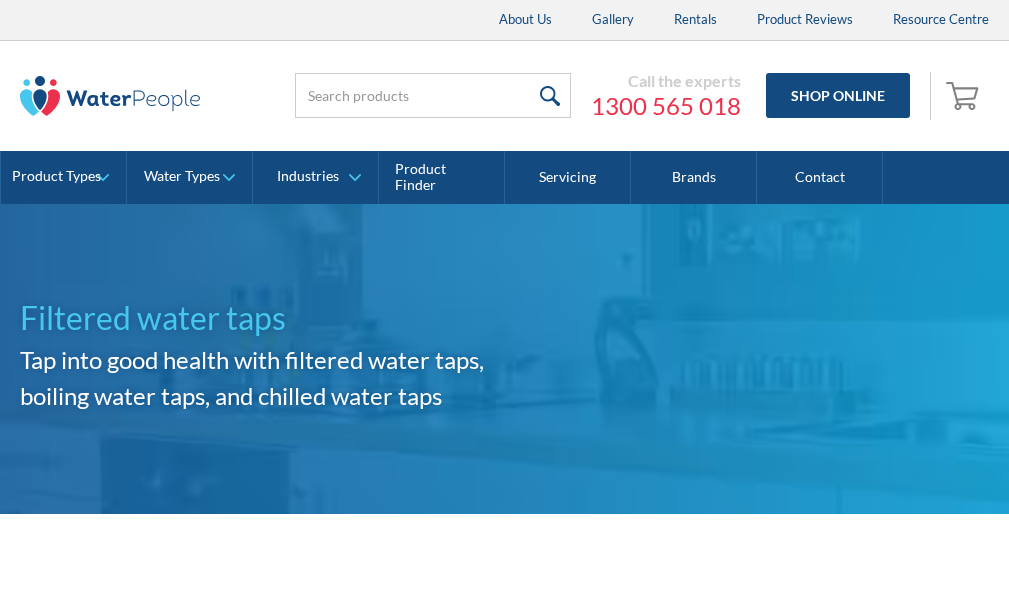scroll, scrollTop: 0, scrollLeft: 0, axis: both 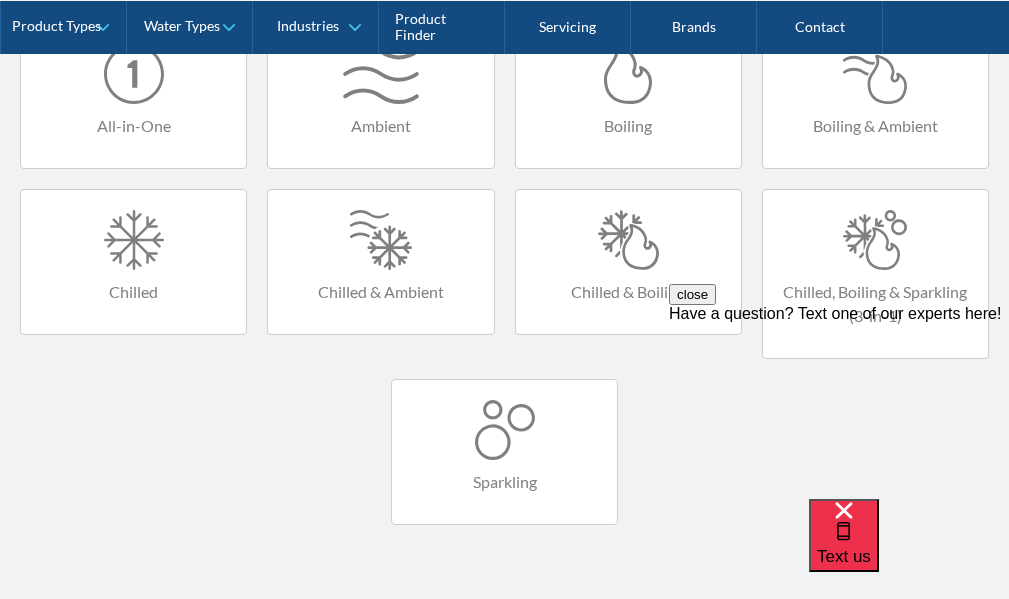 click at bounding box center (628, 240) 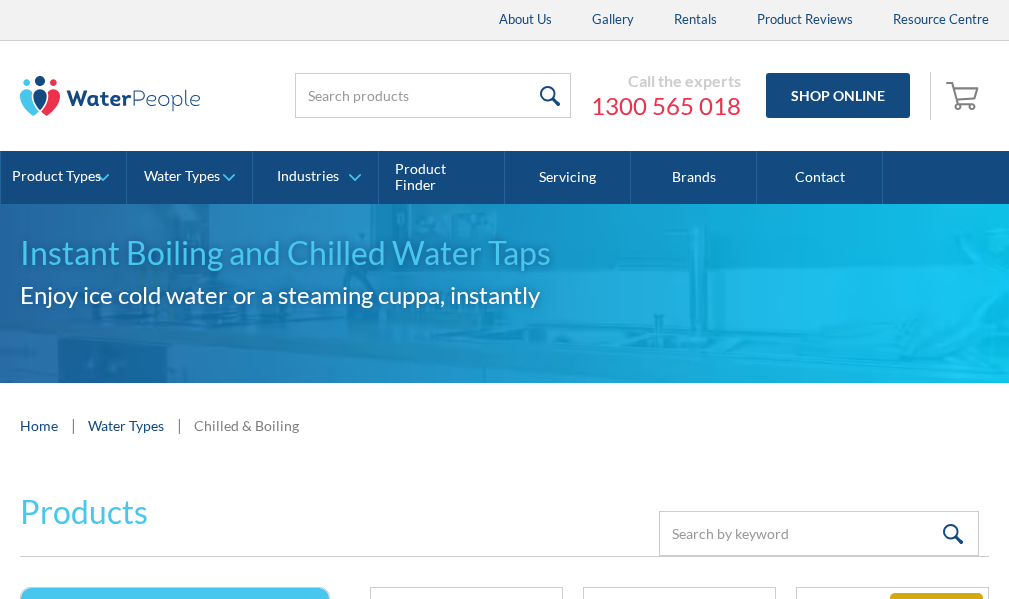 scroll, scrollTop: 0, scrollLeft: 0, axis: both 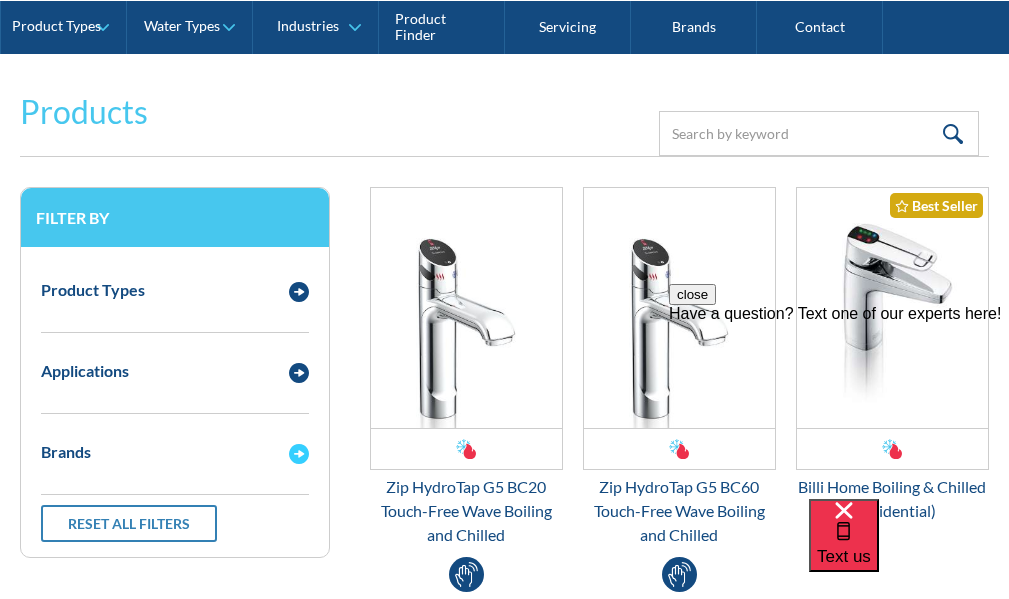 click on "Brands" at bounding box center (155, 451) 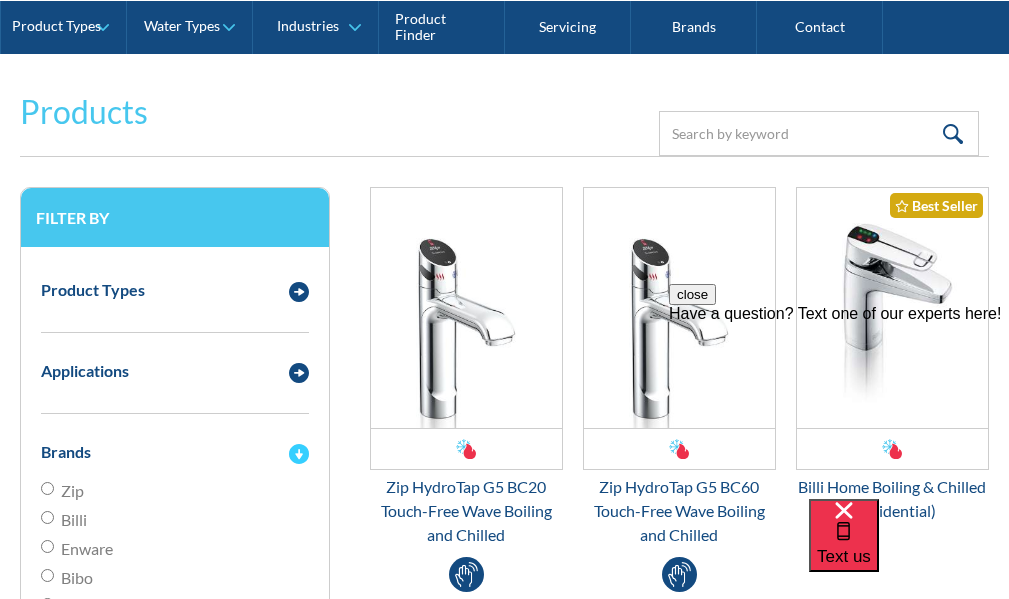 scroll, scrollTop: 500, scrollLeft: 0, axis: vertical 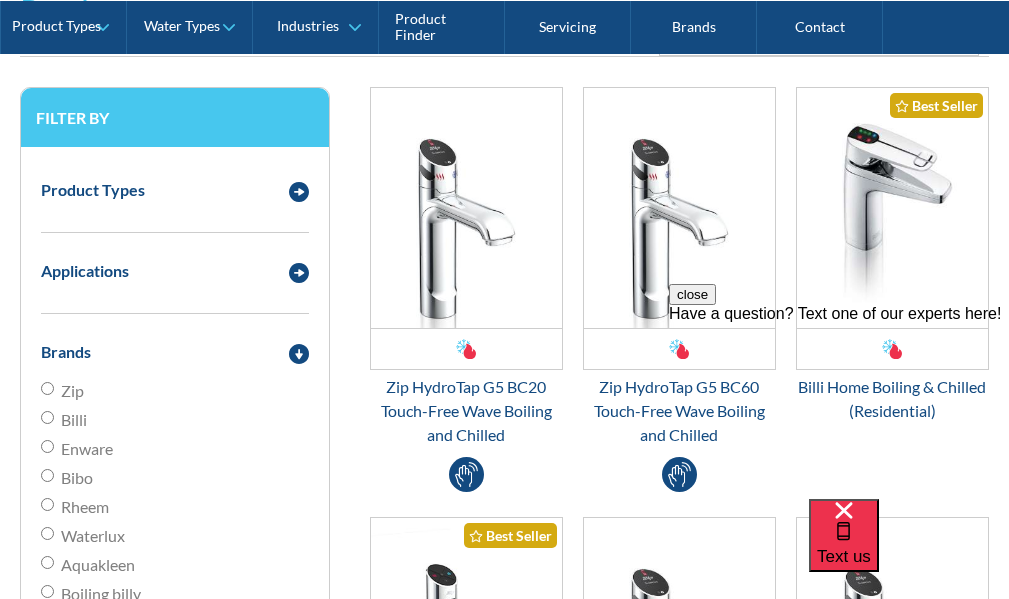 click on "Billi" at bounding box center (47, 388) 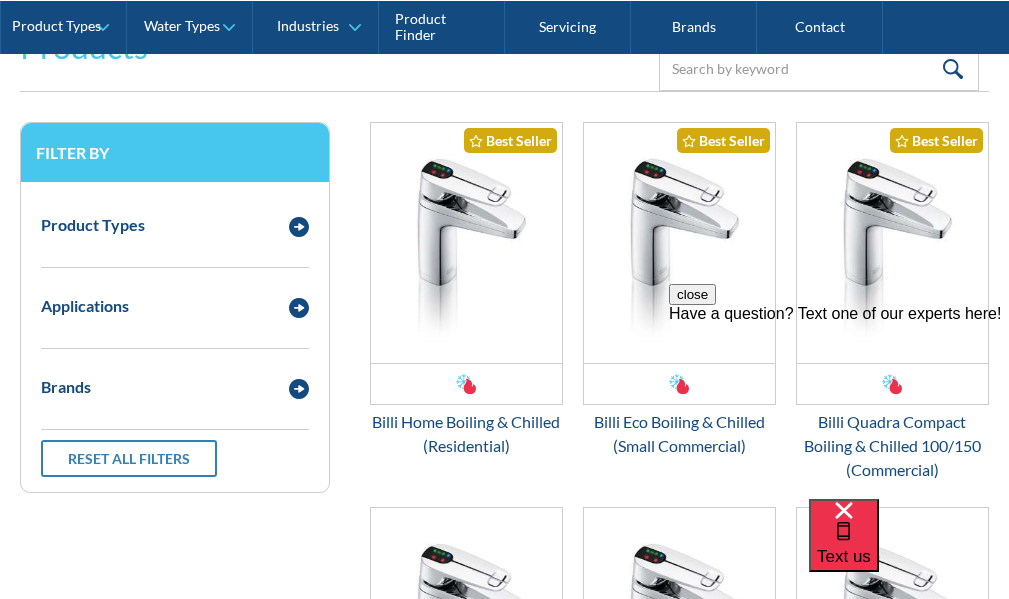 scroll, scrollTop: 365, scrollLeft: 0, axis: vertical 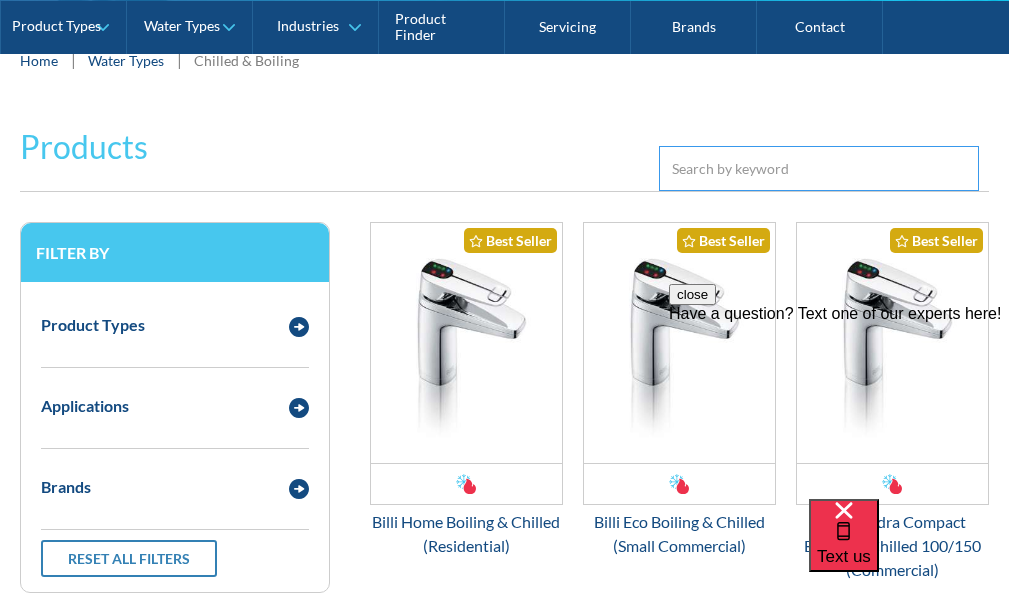 click at bounding box center (819, 168) 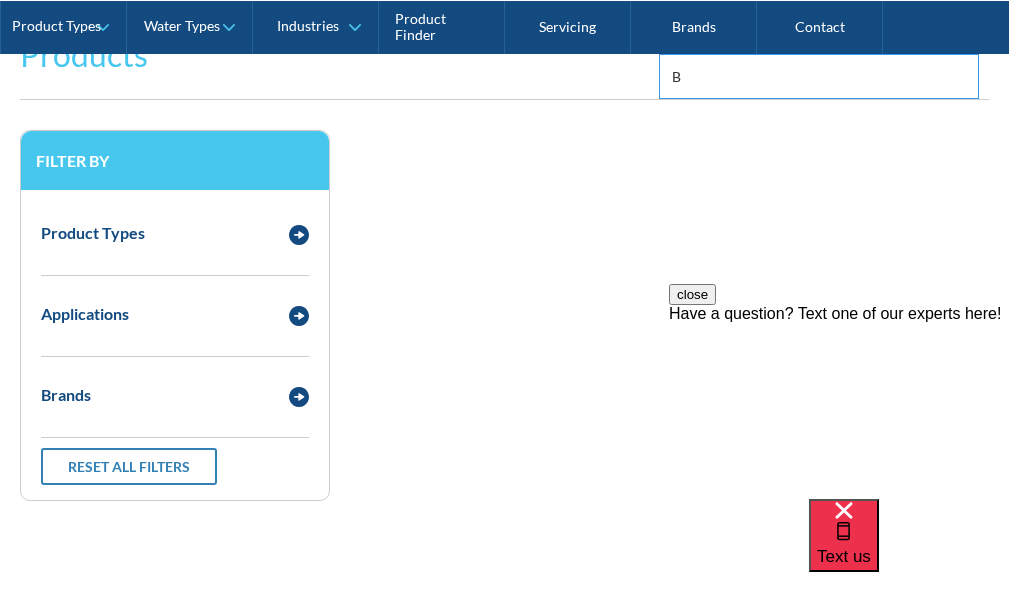 scroll, scrollTop: 465, scrollLeft: 0, axis: vertical 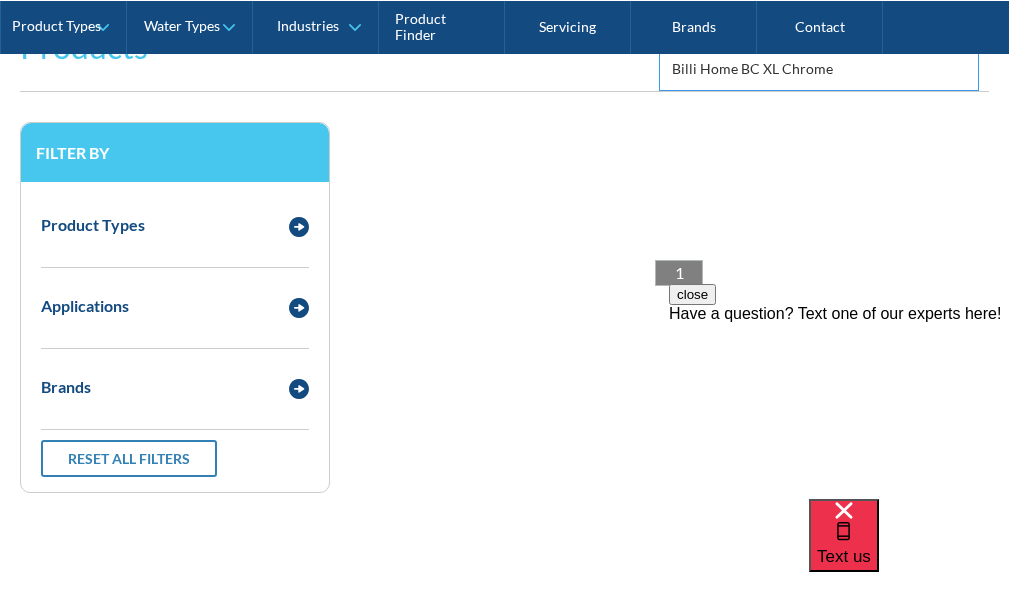 type on "Billi Home BC XL Chrome" 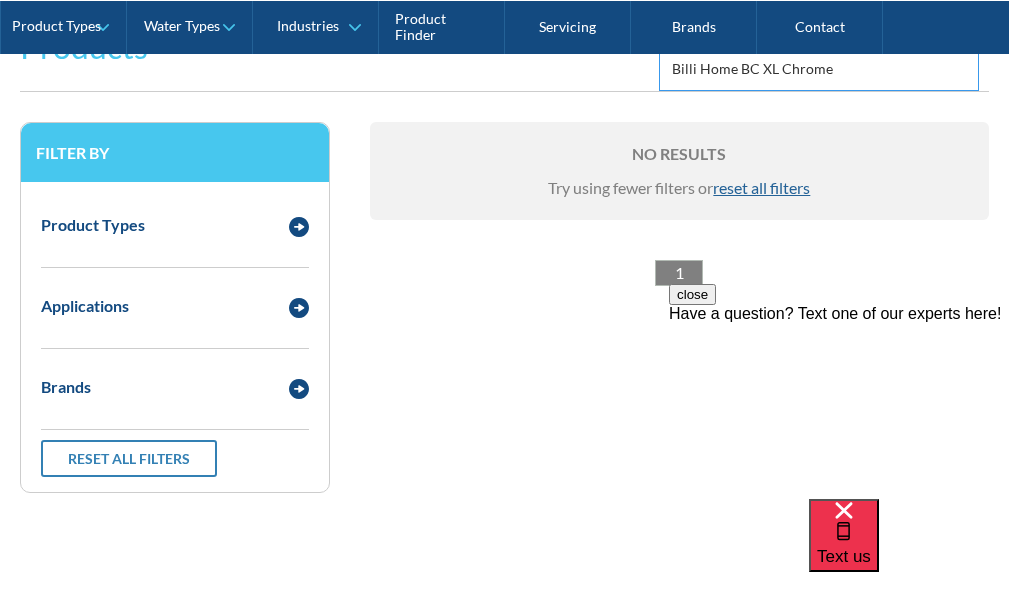 click on "Billi Home BC XL Chrome" at bounding box center (819, 68) 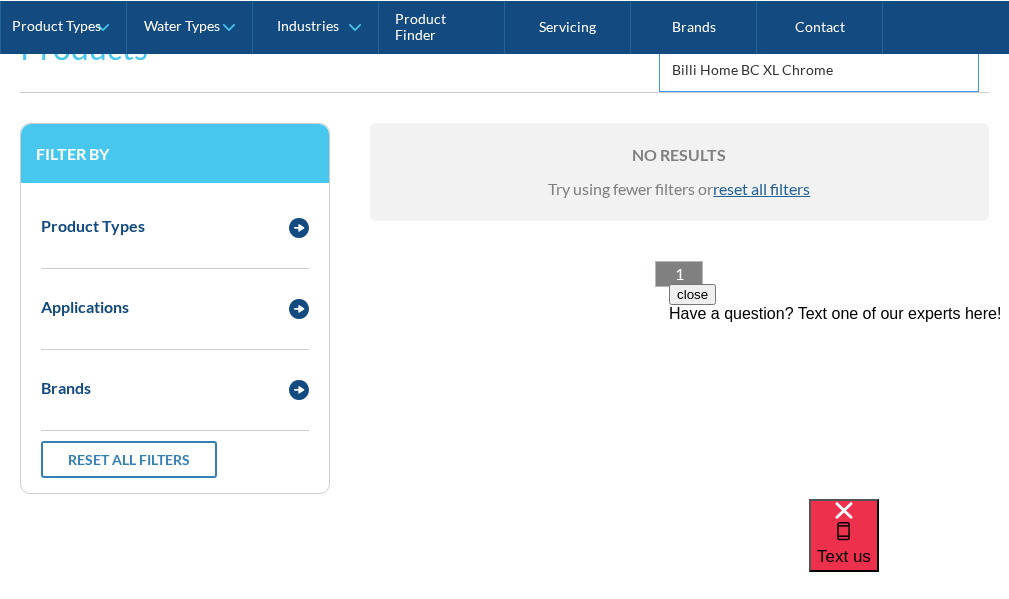 scroll, scrollTop: 465, scrollLeft: 0, axis: vertical 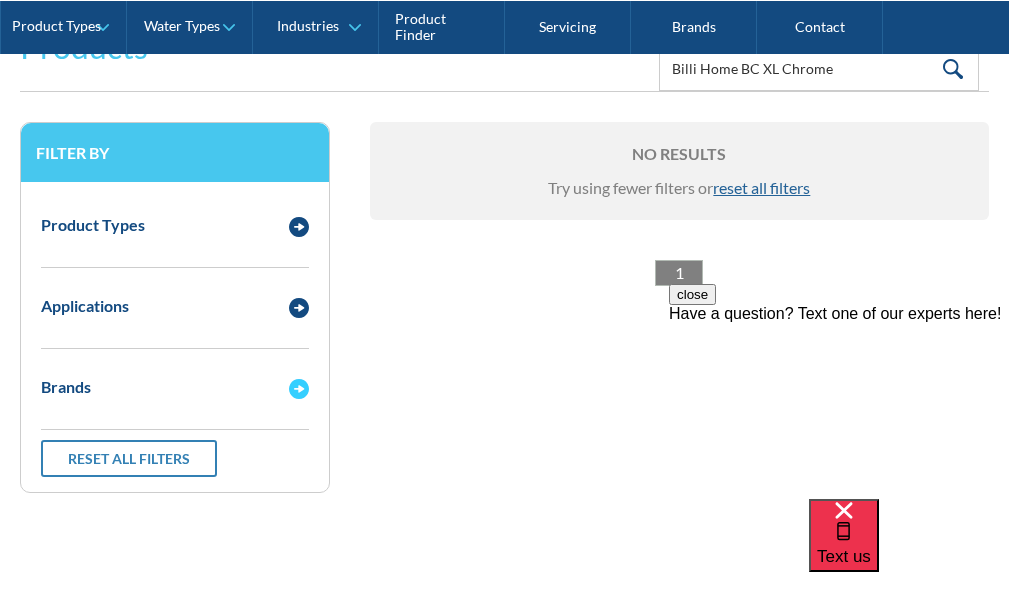 click at bounding box center [299, 389] 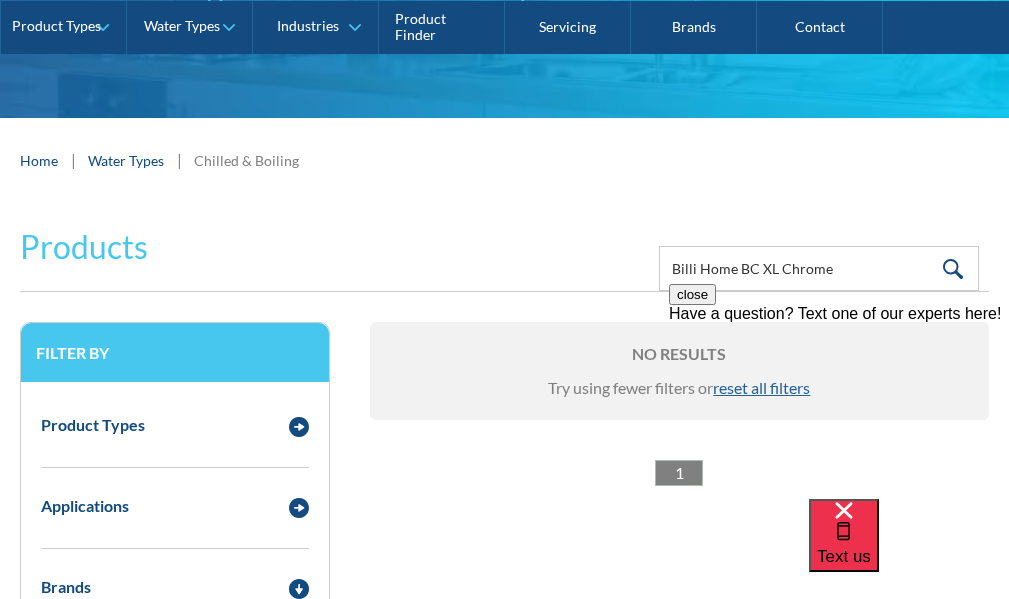 scroll, scrollTop: 365, scrollLeft: 0, axis: vertical 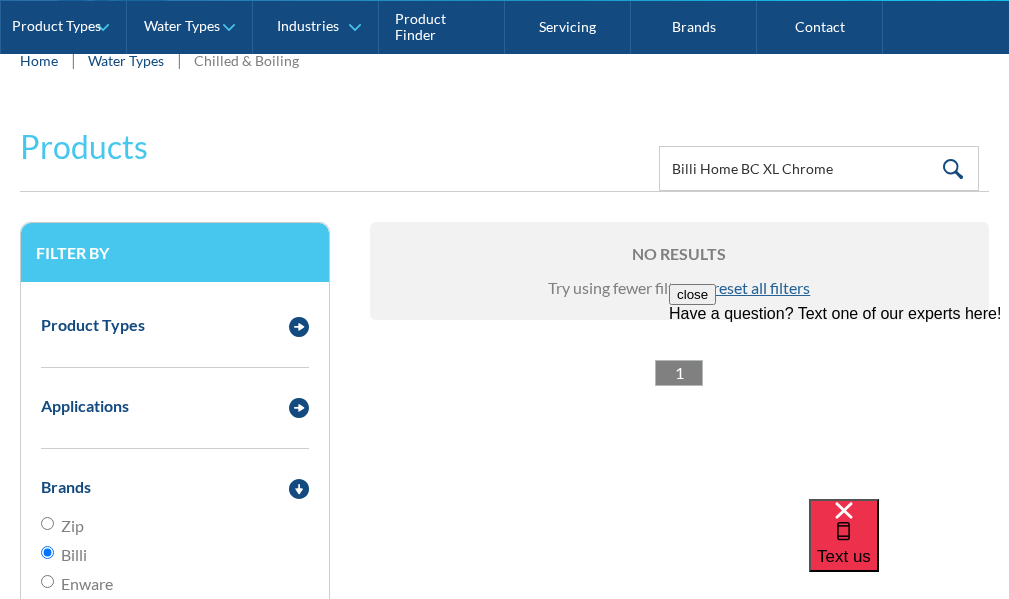 click on "Try using fewer filters or  reset all filters" at bounding box center (679, 288) 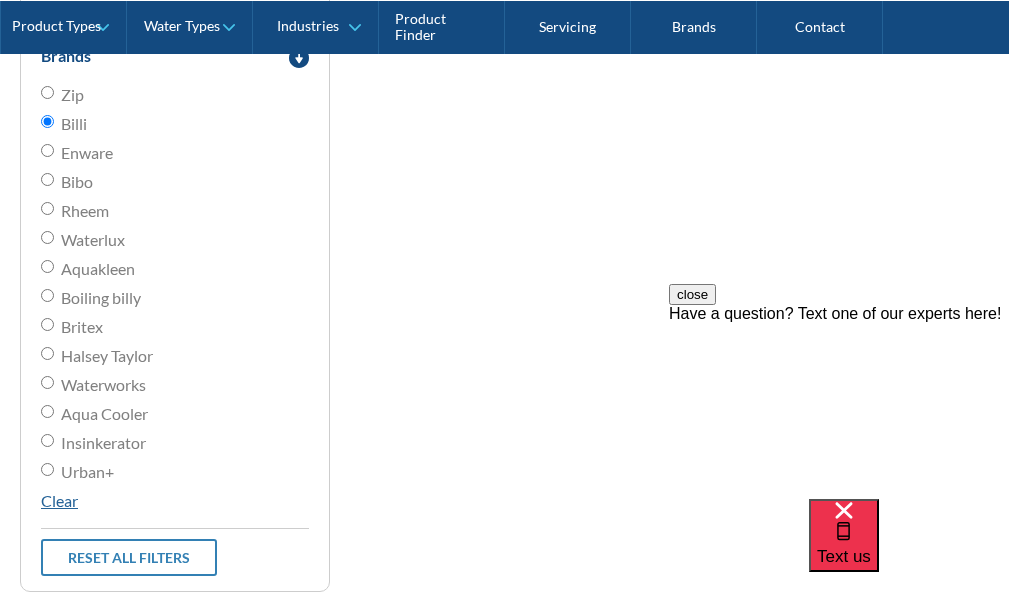 scroll, scrollTop: 865, scrollLeft: 0, axis: vertical 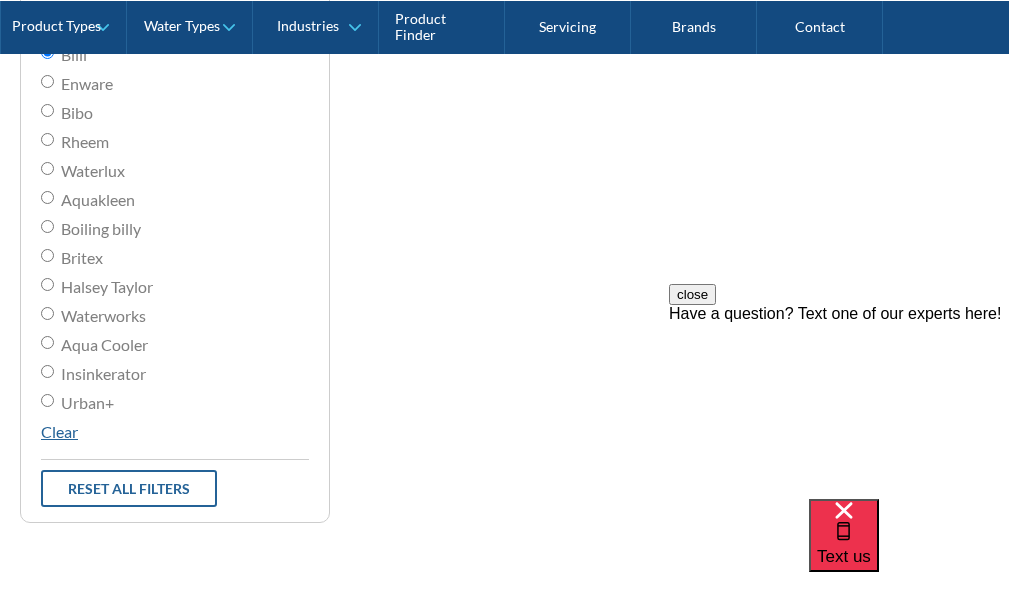 click on "Reset all filters" at bounding box center (129, 488) 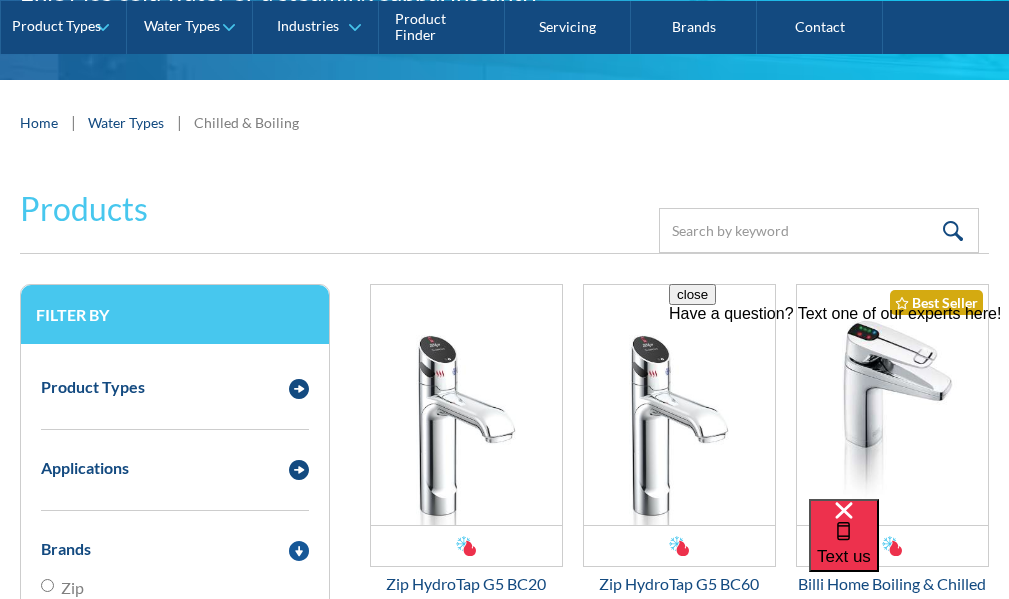 scroll, scrollTop: 265, scrollLeft: 0, axis: vertical 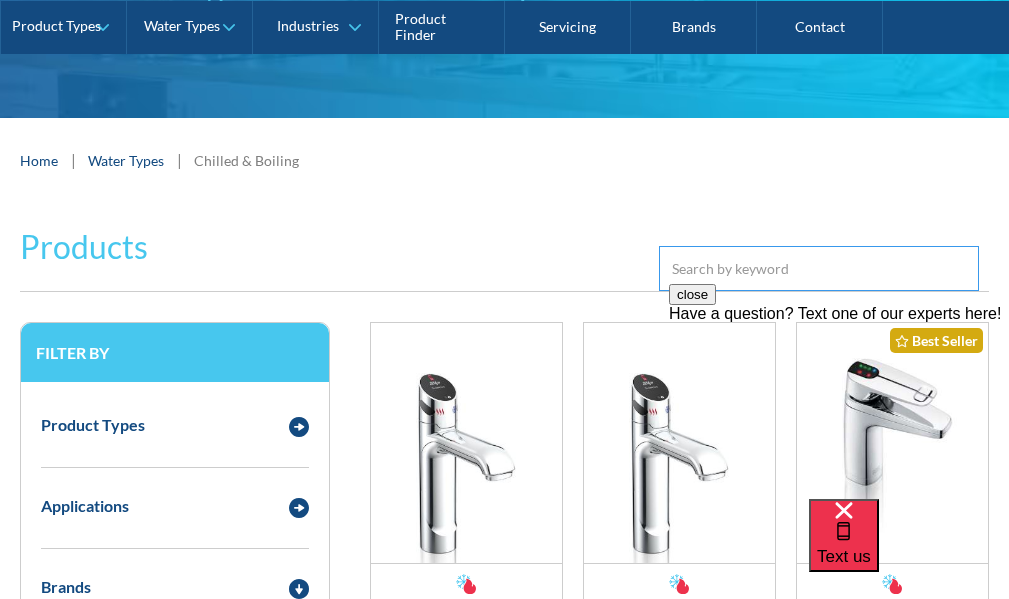 click at bounding box center [819, 268] 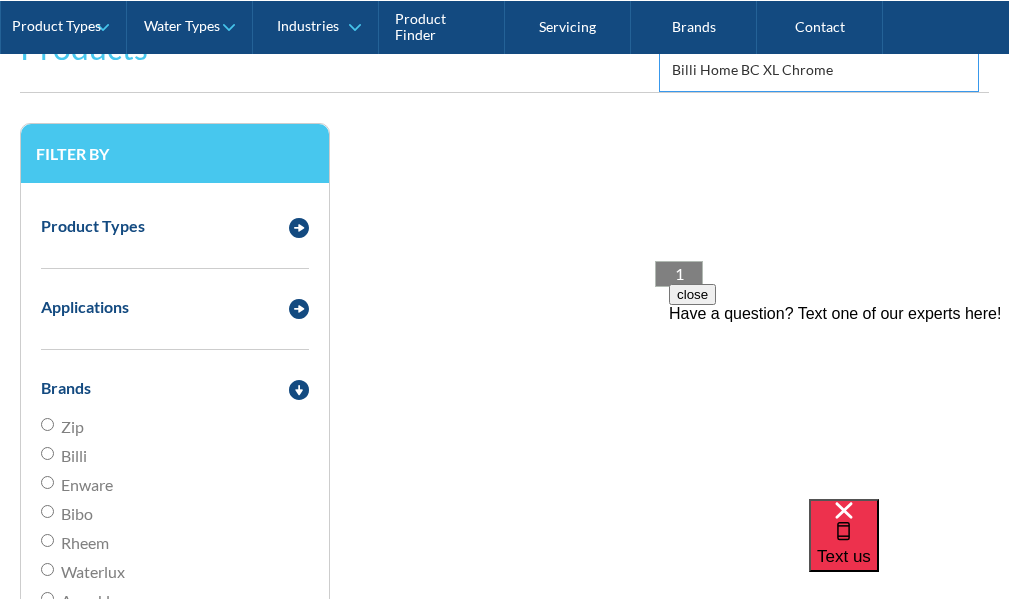scroll, scrollTop: 465, scrollLeft: 0, axis: vertical 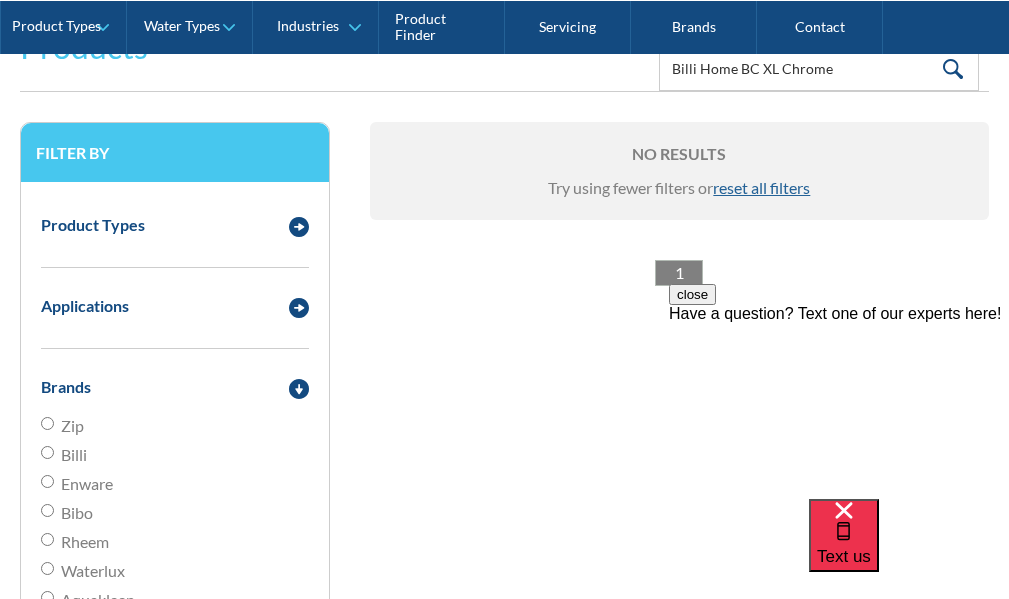 click on "reset all filters" at bounding box center [761, 187] 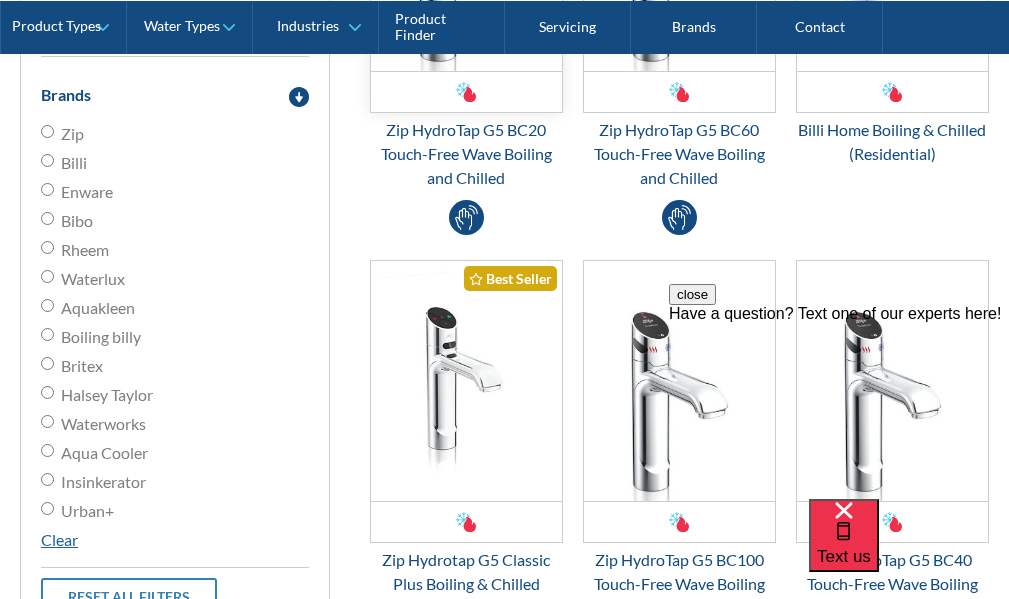 scroll, scrollTop: 765, scrollLeft: 0, axis: vertical 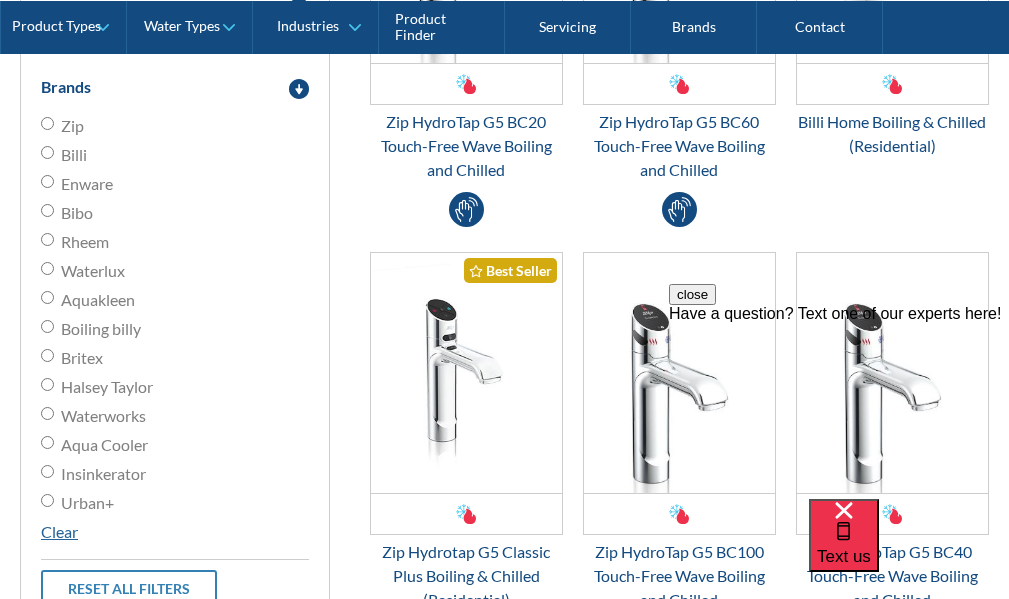 click on "Billi" at bounding box center [47, 123] 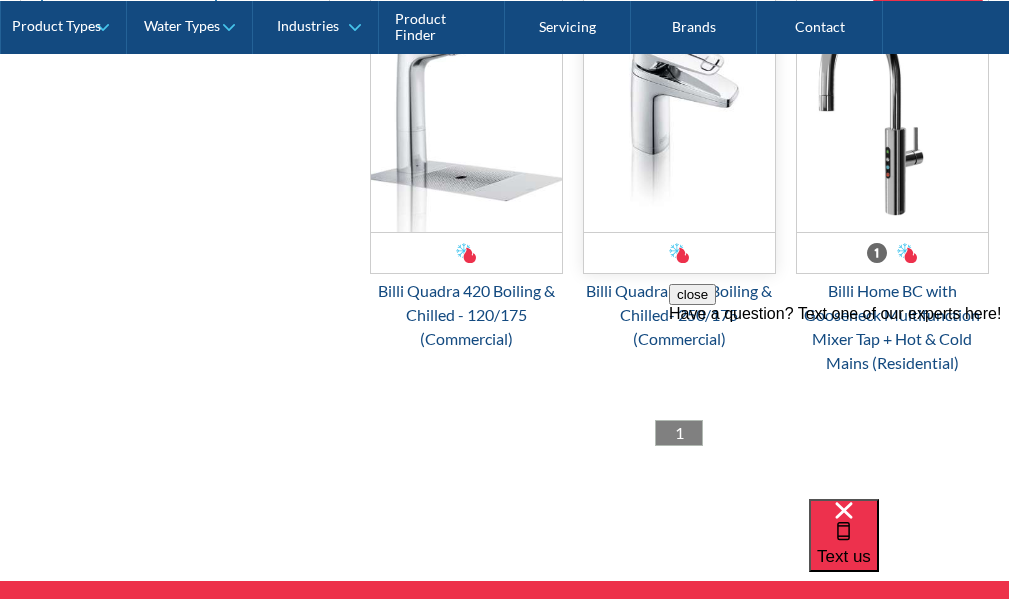 scroll, scrollTop: 1365, scrollLeft: 0, axis: vertical 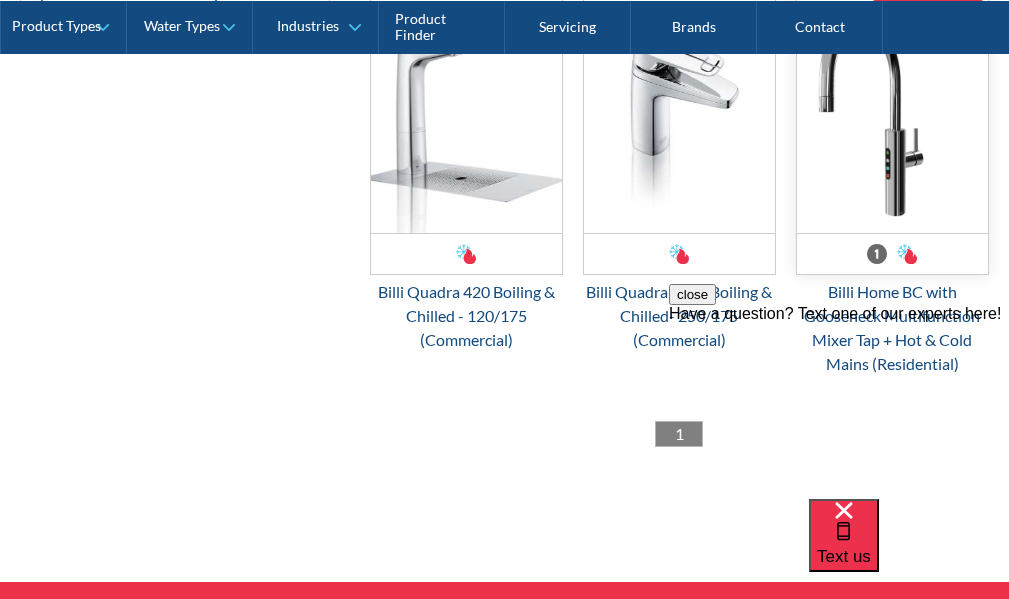 click at bounding box center [892, 113] 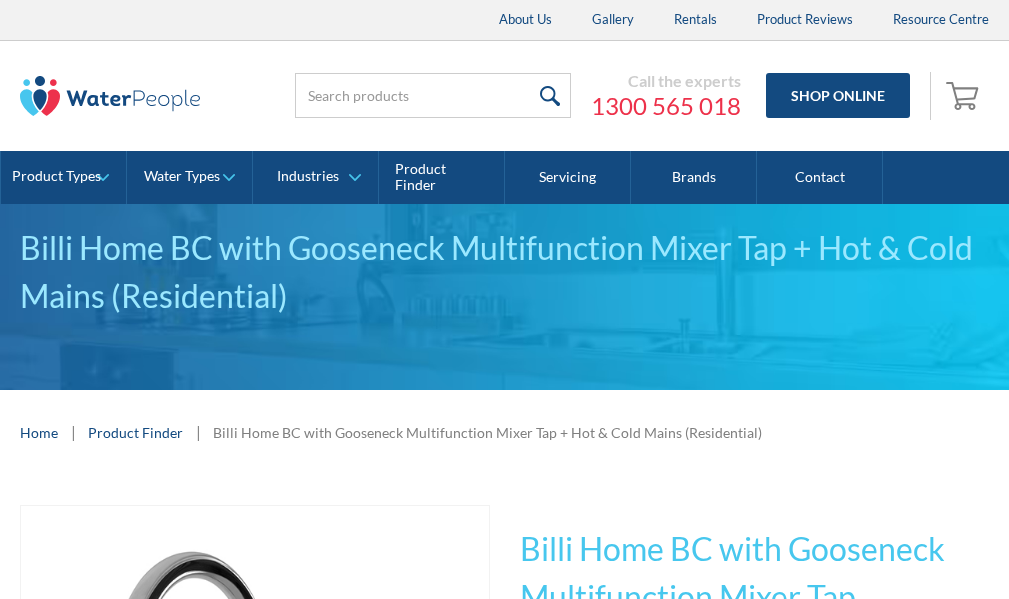 scroll, scrollTop: 0, scrollLeft: 0, axis: both 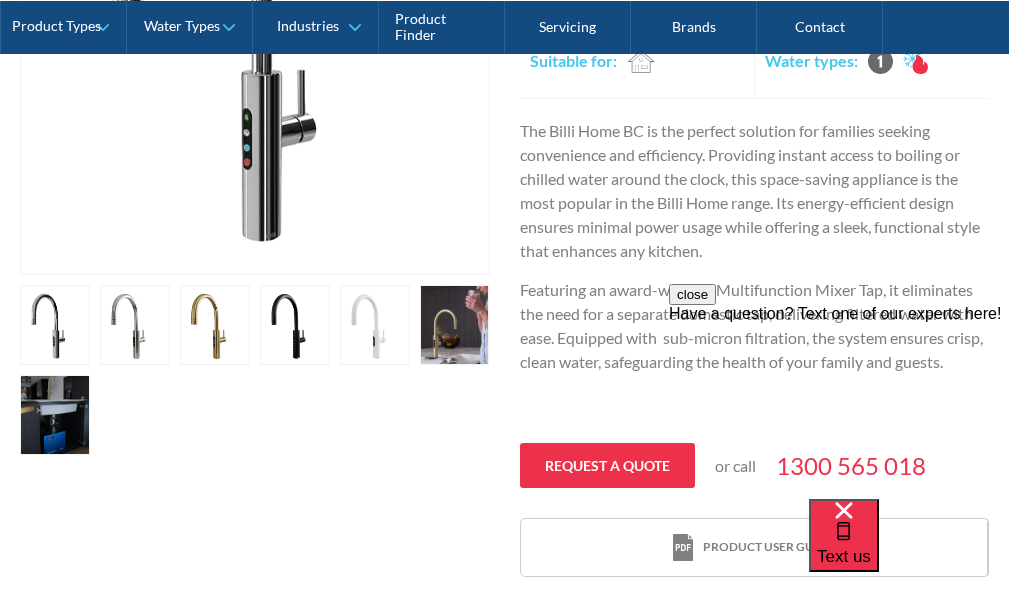 click at bounding box center (55, 325) 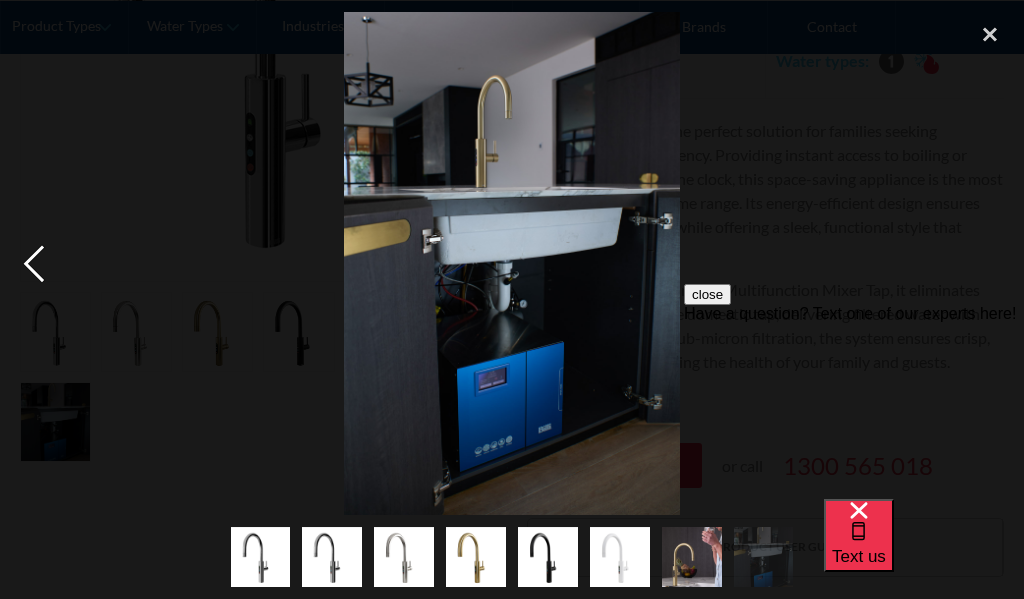 click at bounding box center [34, 263] 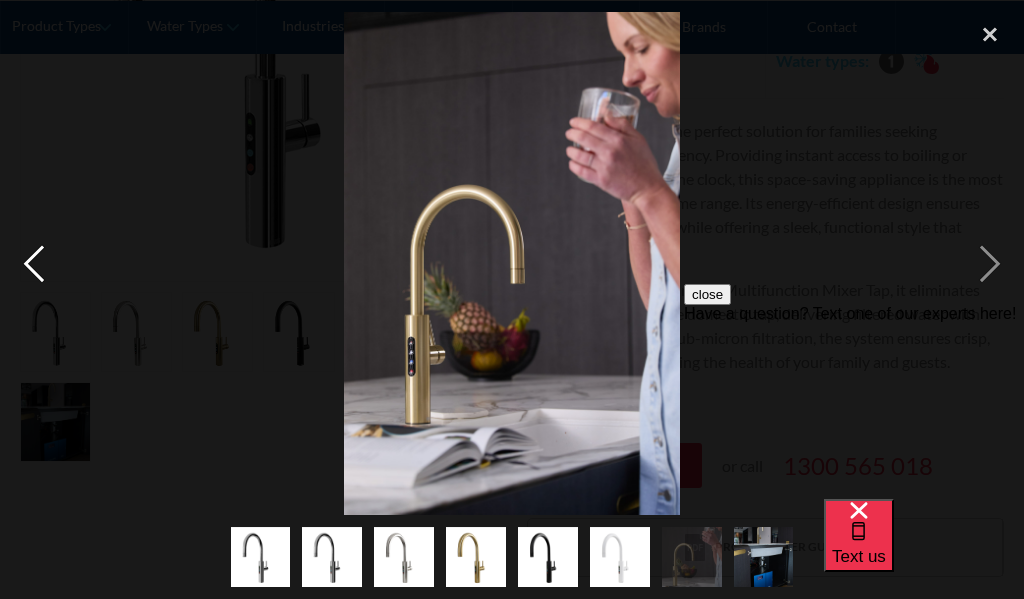 click at bounding box center (34, 263) 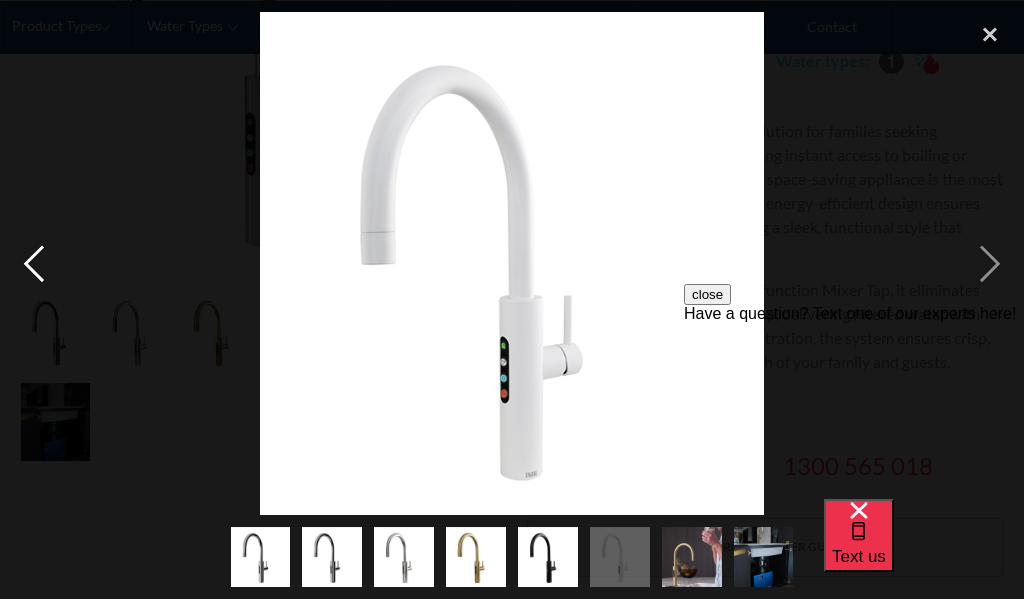 click at bounding box center [34, 263] 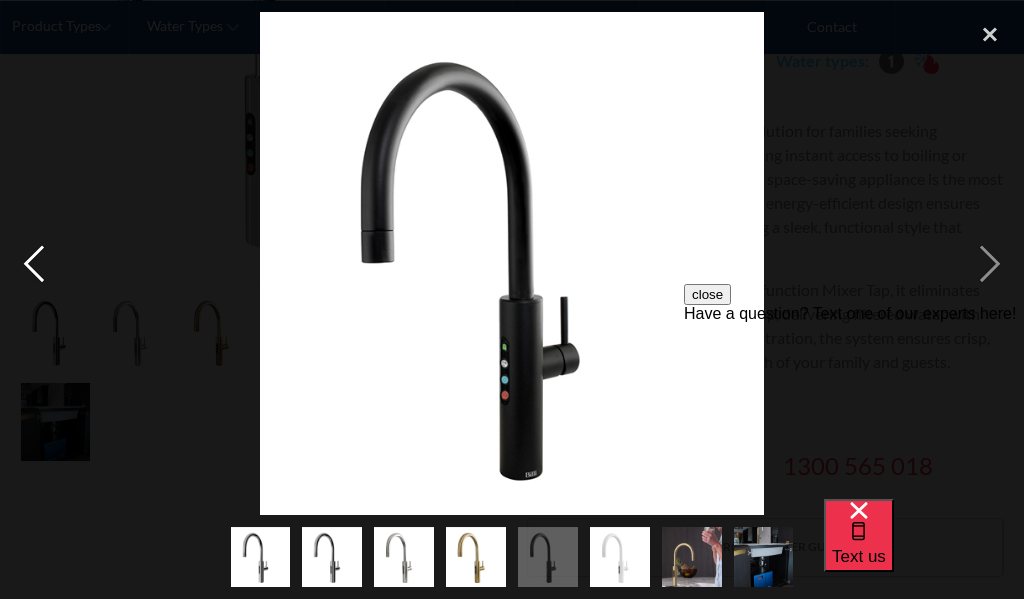 click at bounding box center (34, 263) 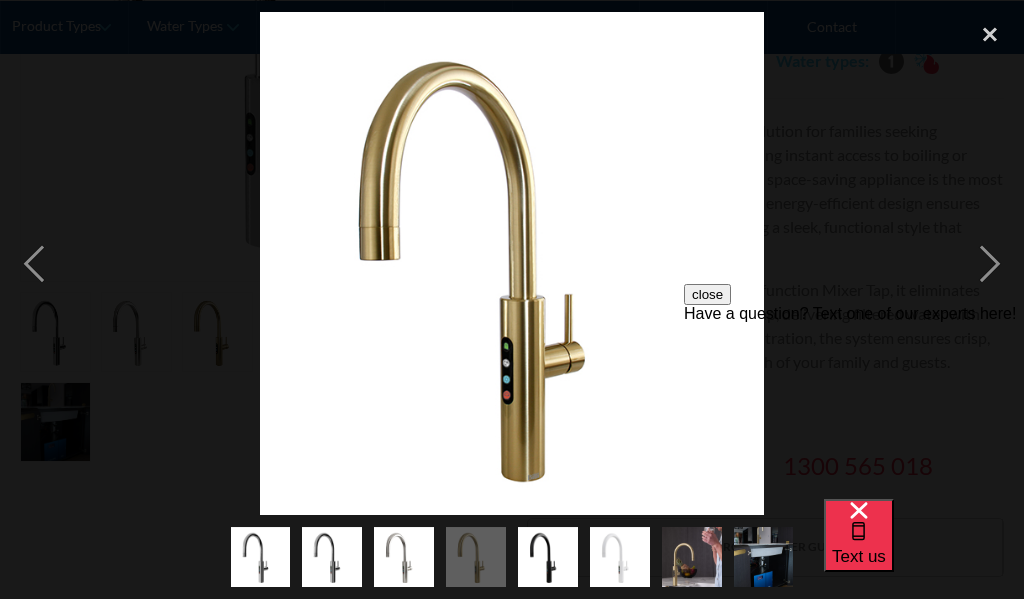 click at bounding box center (512, 263) 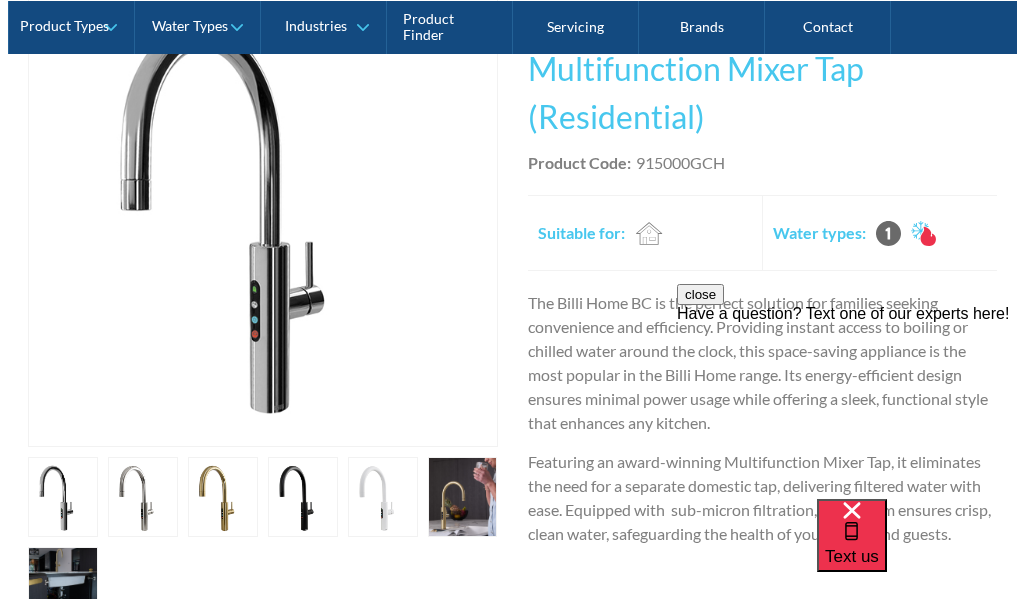 scroll, scrollTop: 500, scrollLeft: 0, axis: vertical 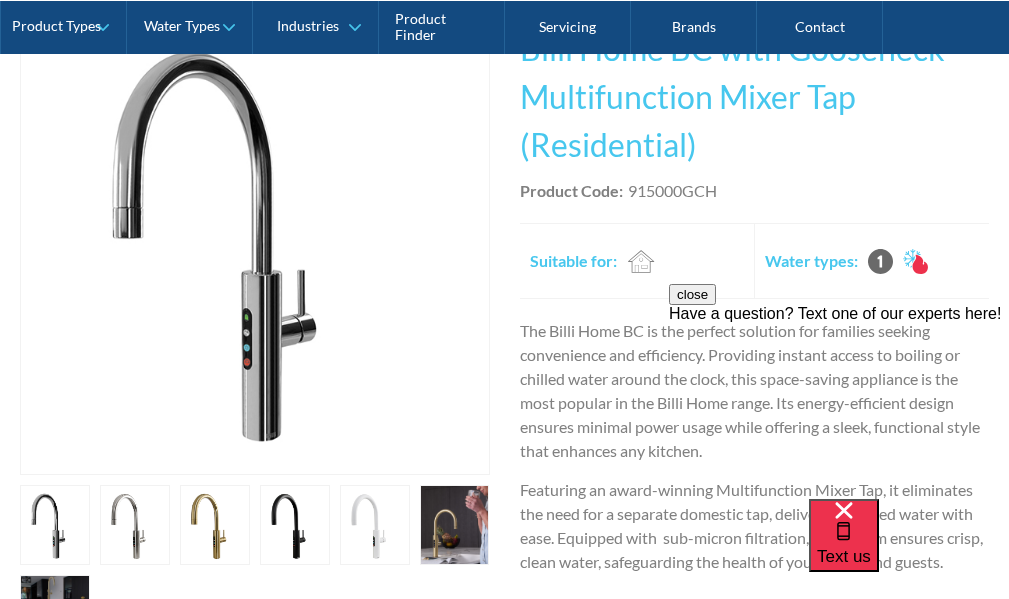 click at bounding box center [55, 525] 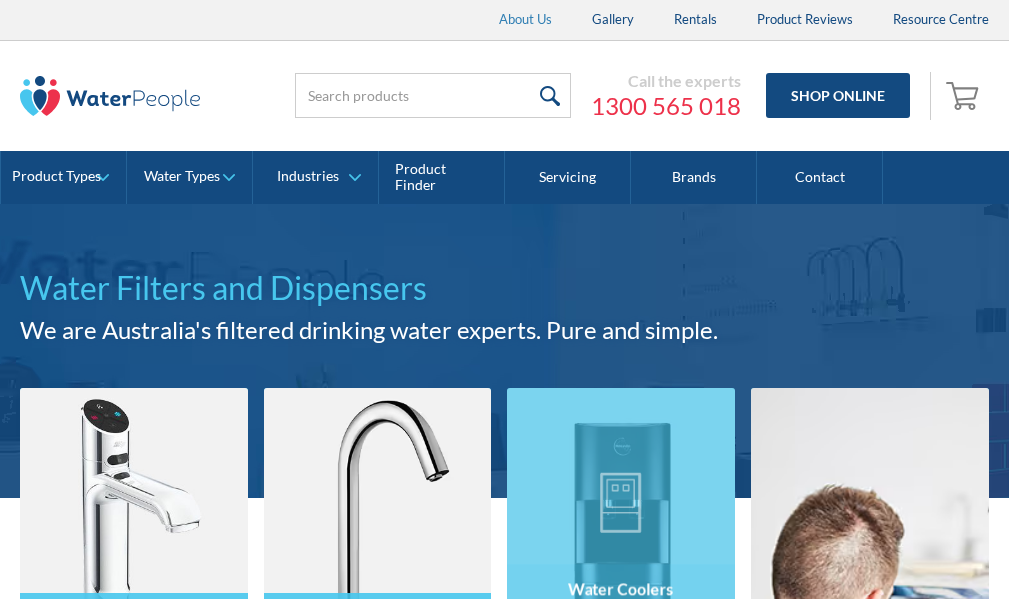 scroll, scrollTop: 0, scrollLeft: 0, axis: both 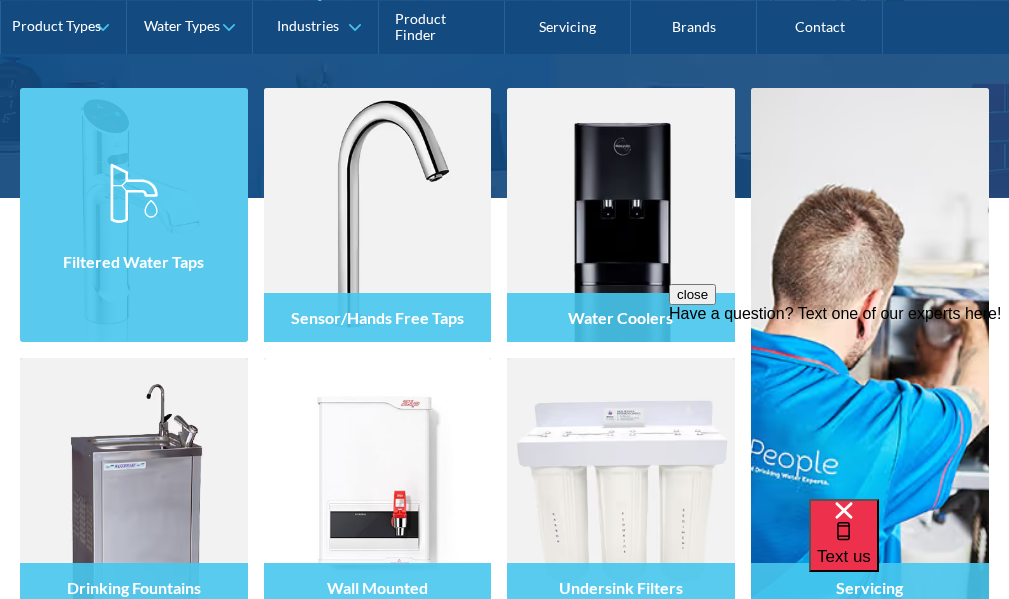 click on "Filtered Water Taps" at bounding box center (133, 261) 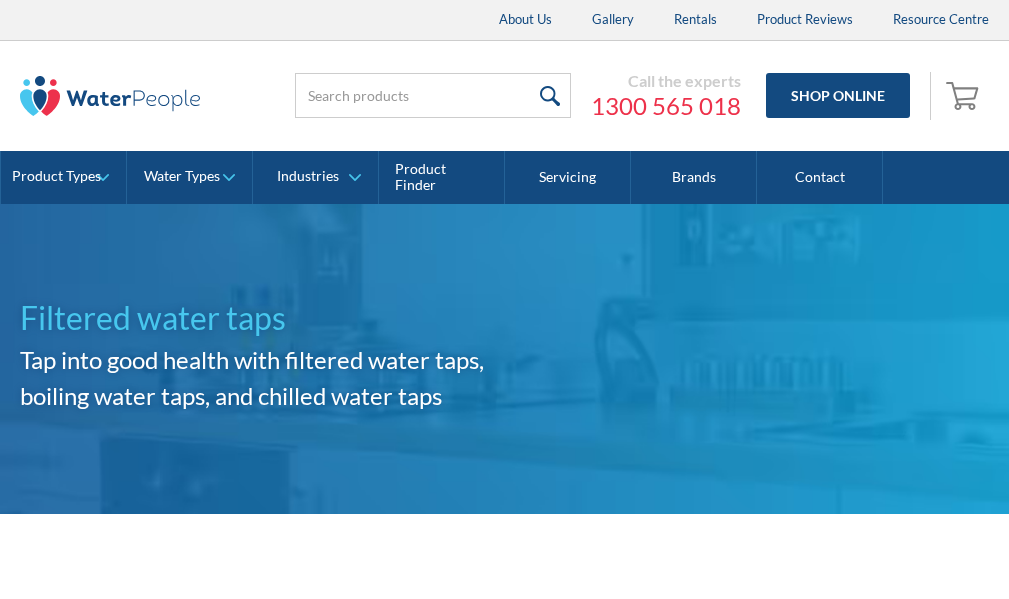 scroll, scrollTop: 0, scrollLeft: 0, axis: both 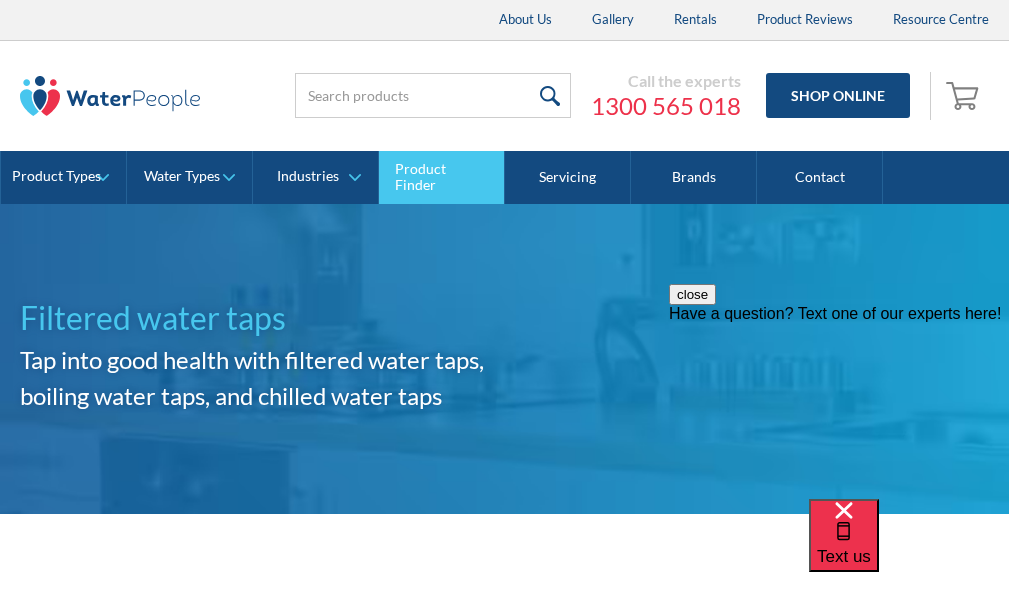 click on "Product Finder" at bounding box center (442, 178) 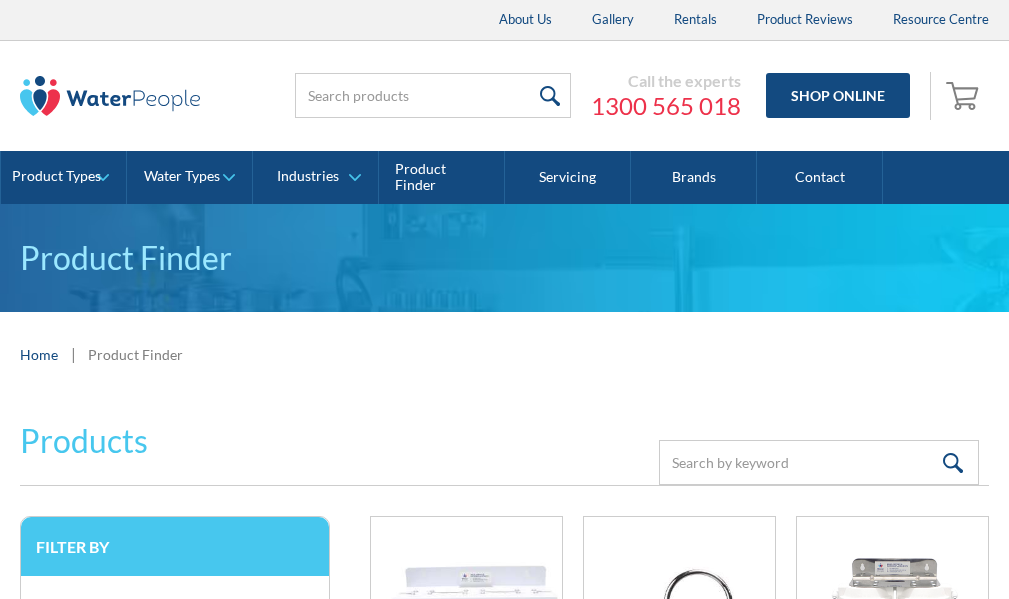 scroll, scrollTop: 0, scrollLeft: 0, axis: both 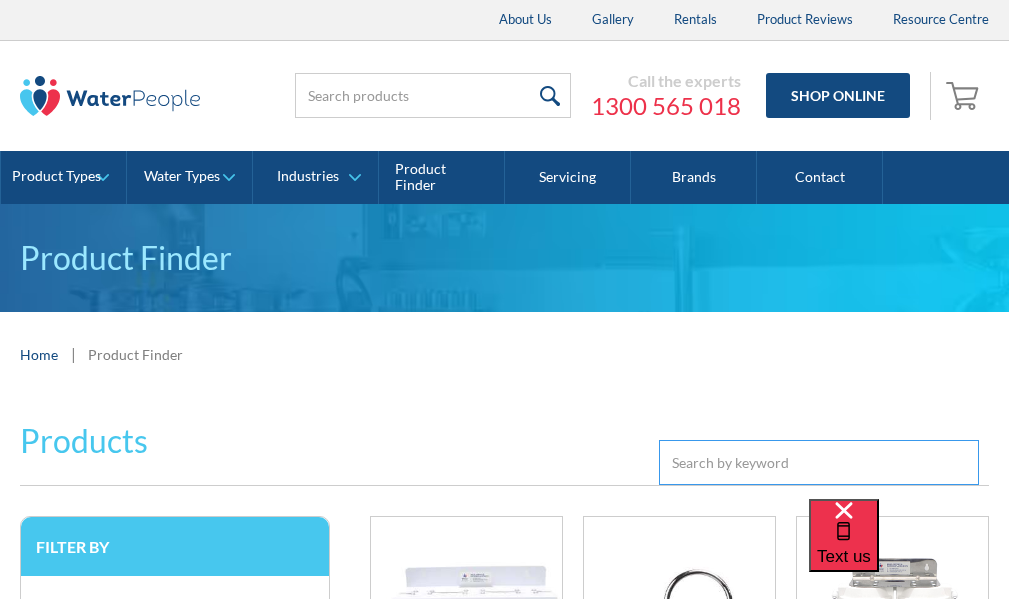 click at bounding box center (819, 462) 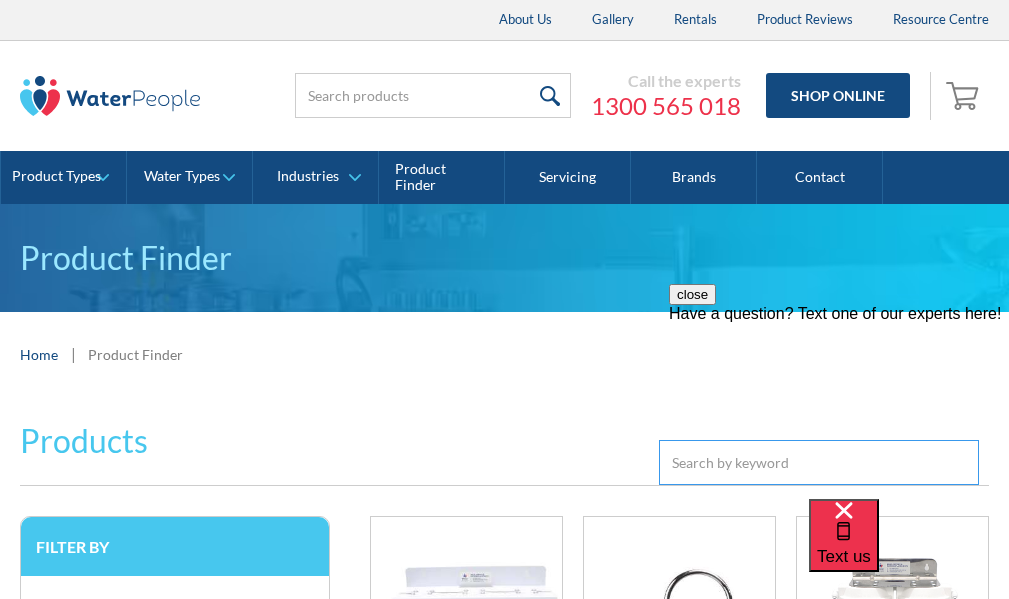 scroll, scrollTop: 0, scrollLeft: 0, axis: both 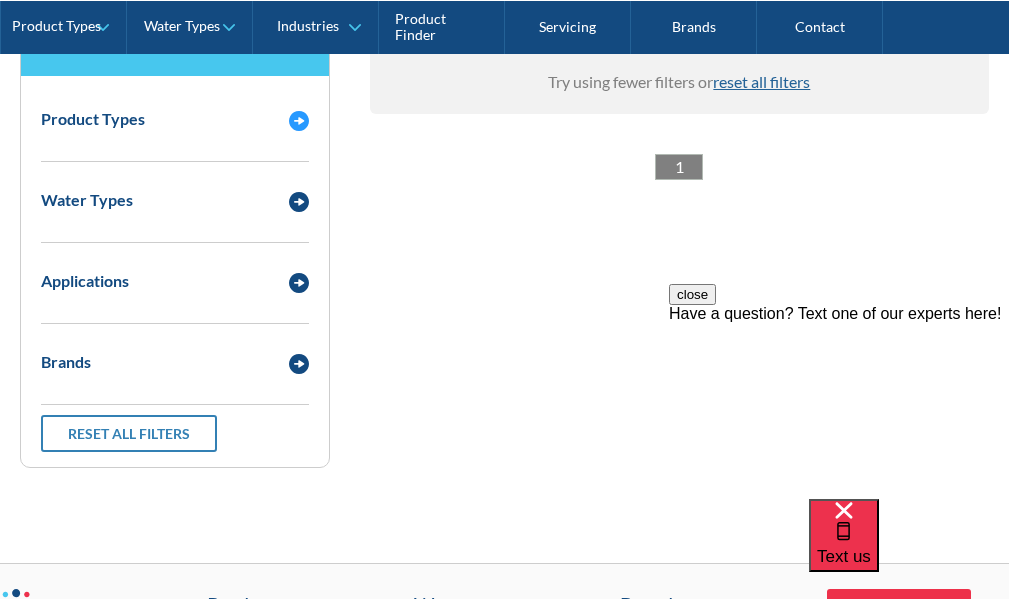 type on "Bili" 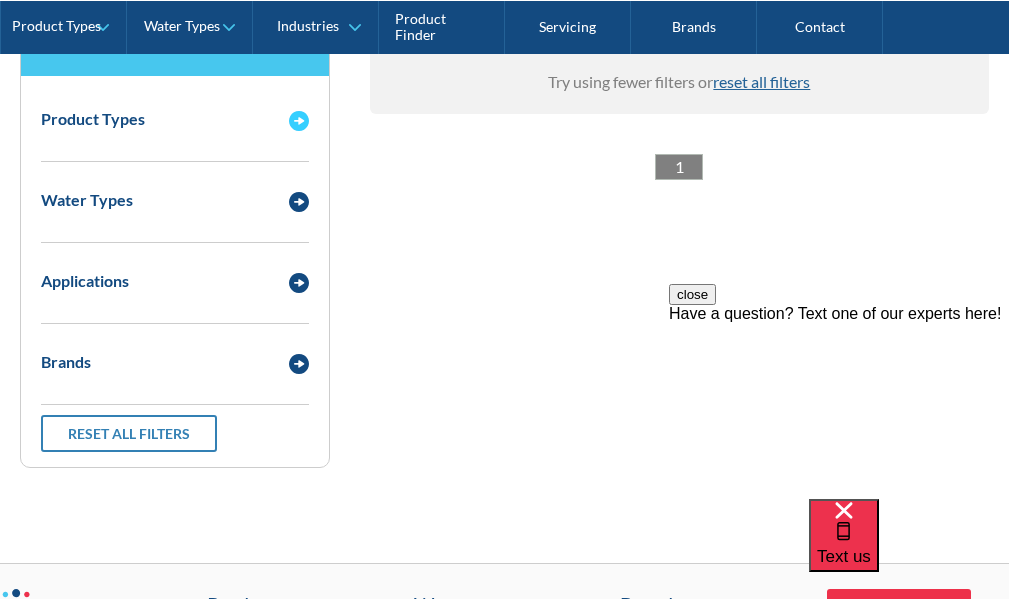 click on "Product Types" at bounding box center [175, 118] 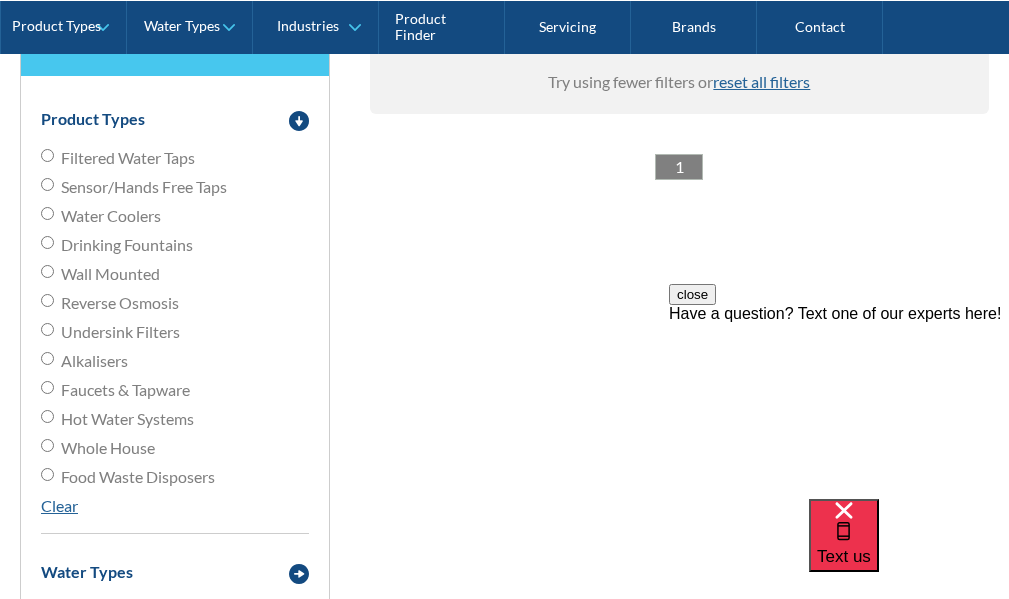 click on "Filtered Water Taps" at bounding box center (47, 155) 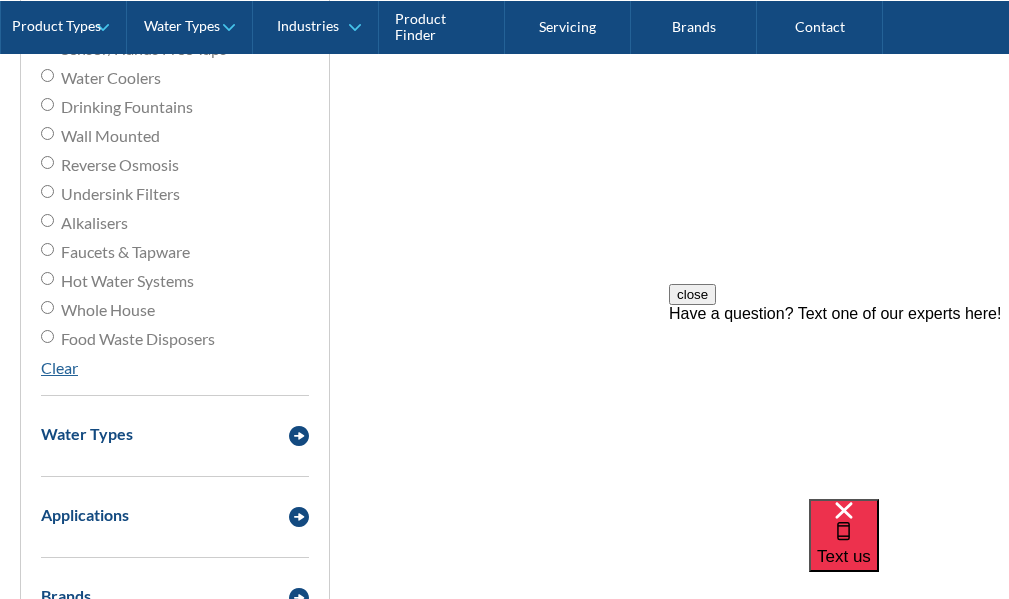 scroll, scrollTop: 700, scrollLeft: 0, axis: vertical 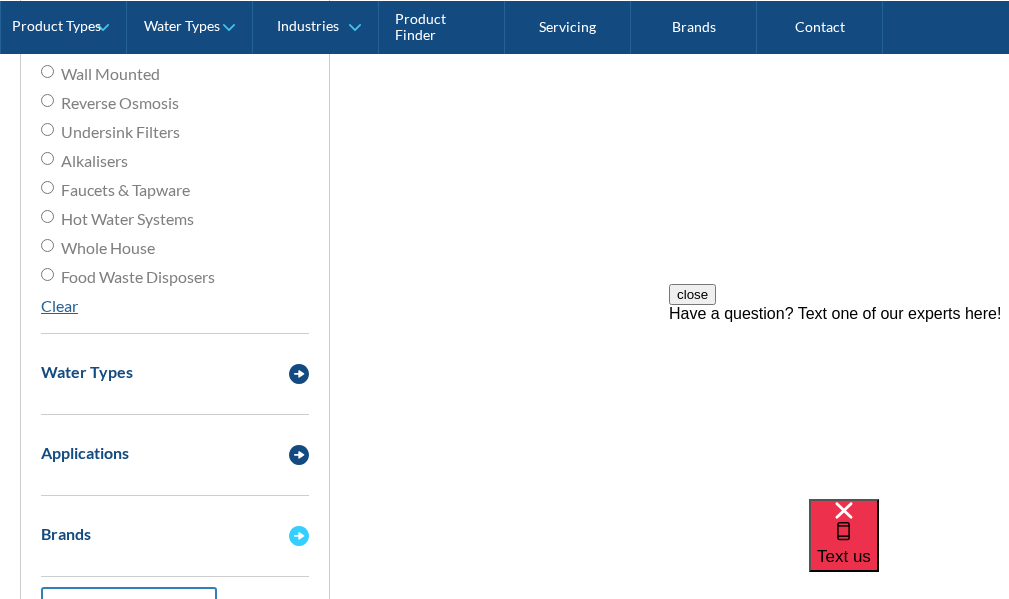 click at bounding box center [299, 536] 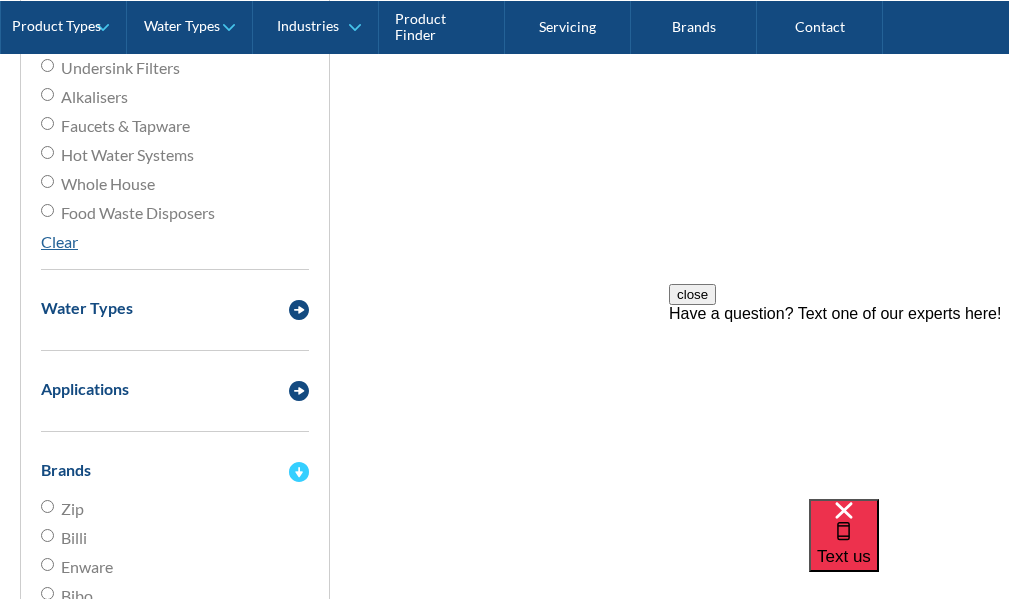 scroll, scrollTop: 800, scrollLeft: 0, axis: vertical 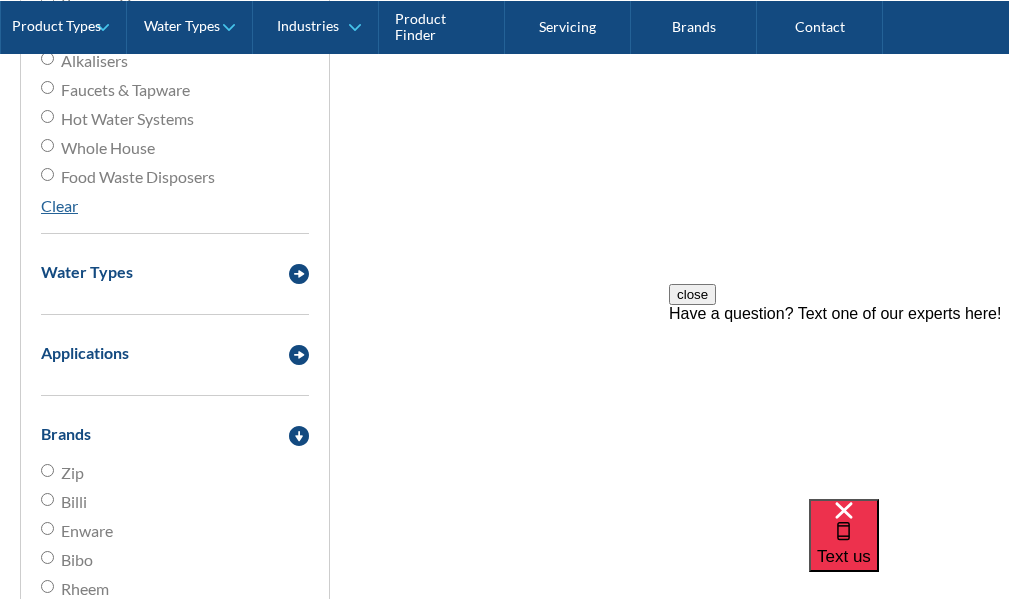 click on "Billi" at bounding box center (47, 499) 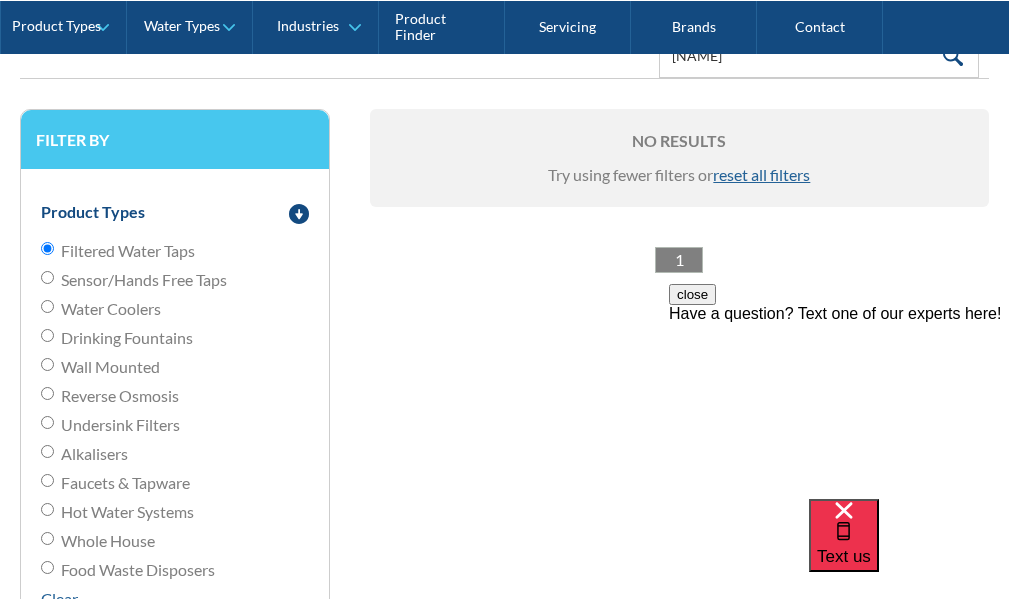 scroll, scrollTop: 400, scrollLeft: 0, axis: vertical 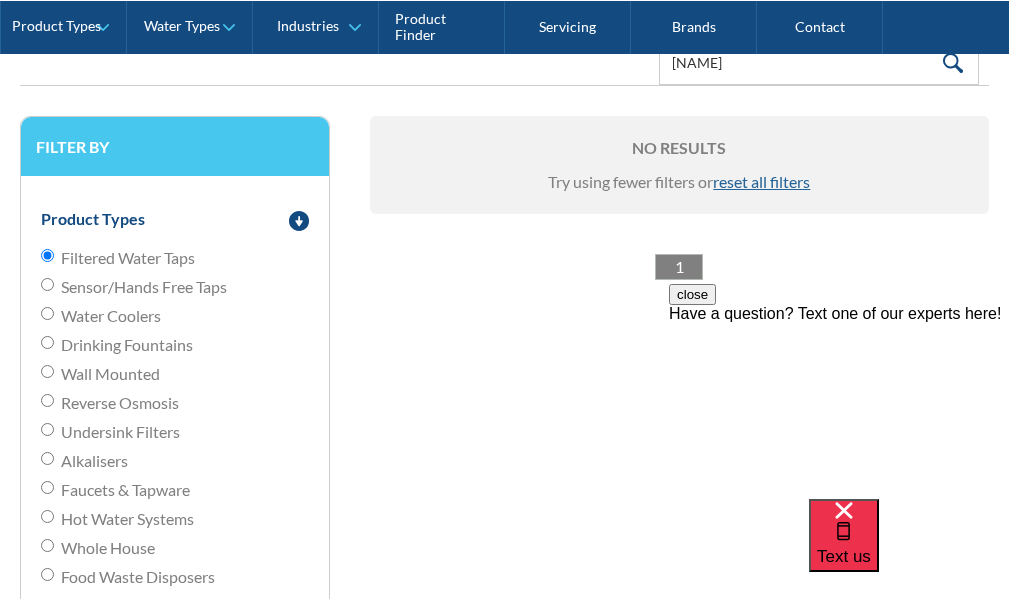 click on "reset all filters" at bounding box center (761, 181) 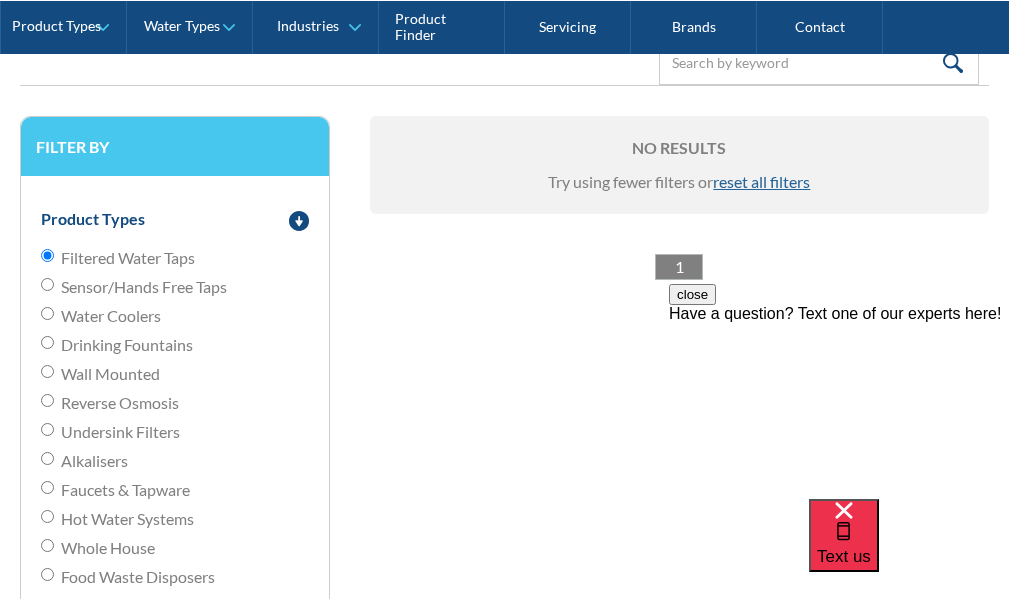 radio on "false" 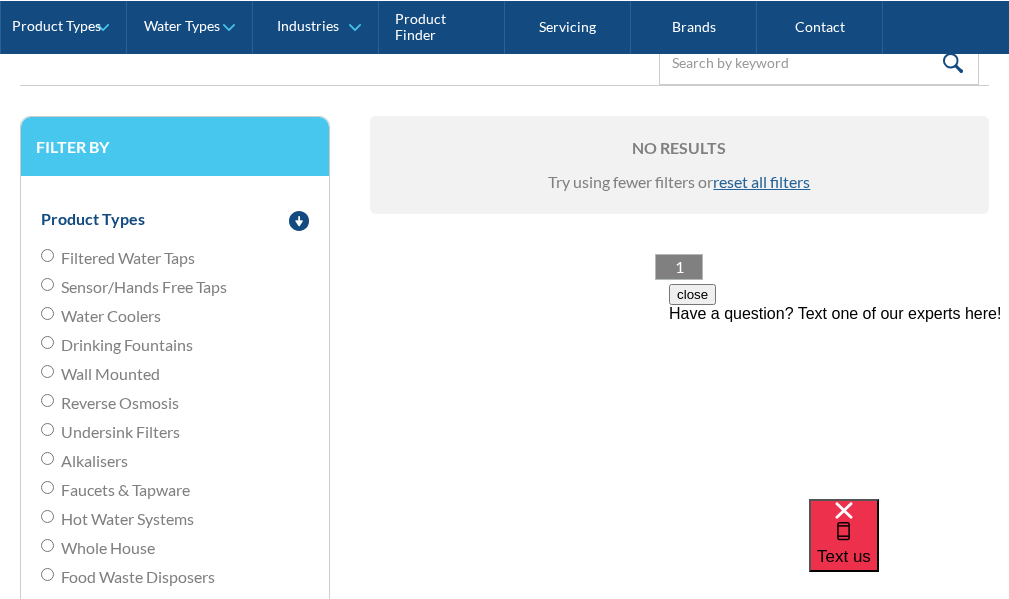 radio on "false" 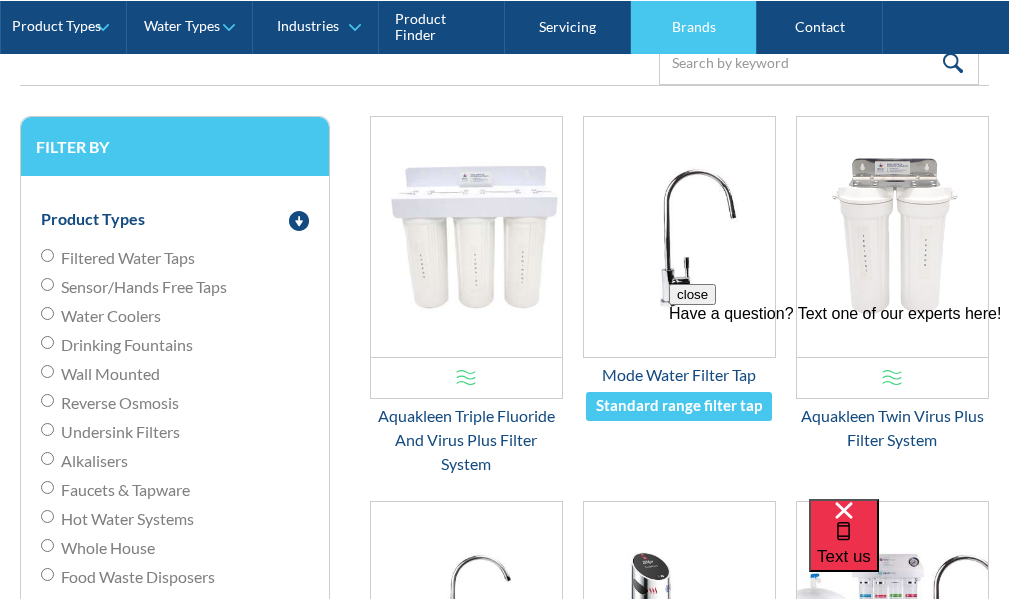 click on "Brands" at bounding box center (694, 27) 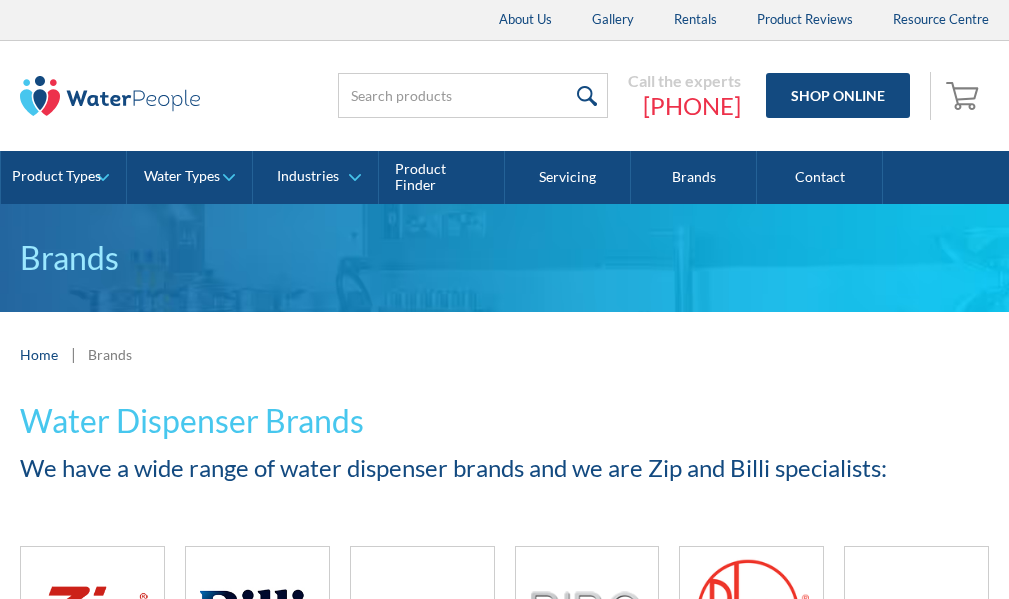 scroll, scrollTop: 0, scrollLeft: 0, axis: both 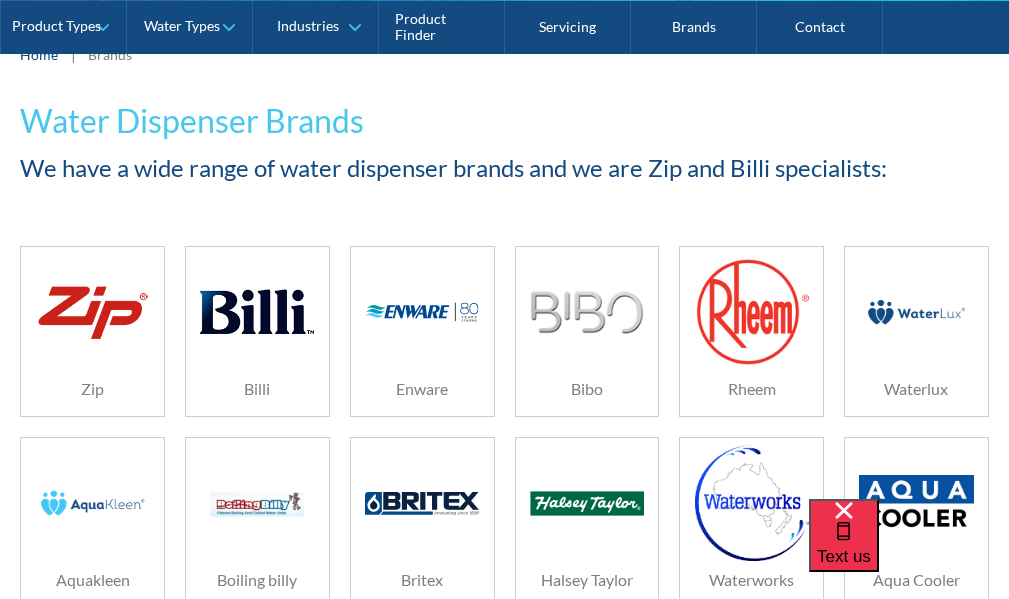 click at bounding box center (257, 312) 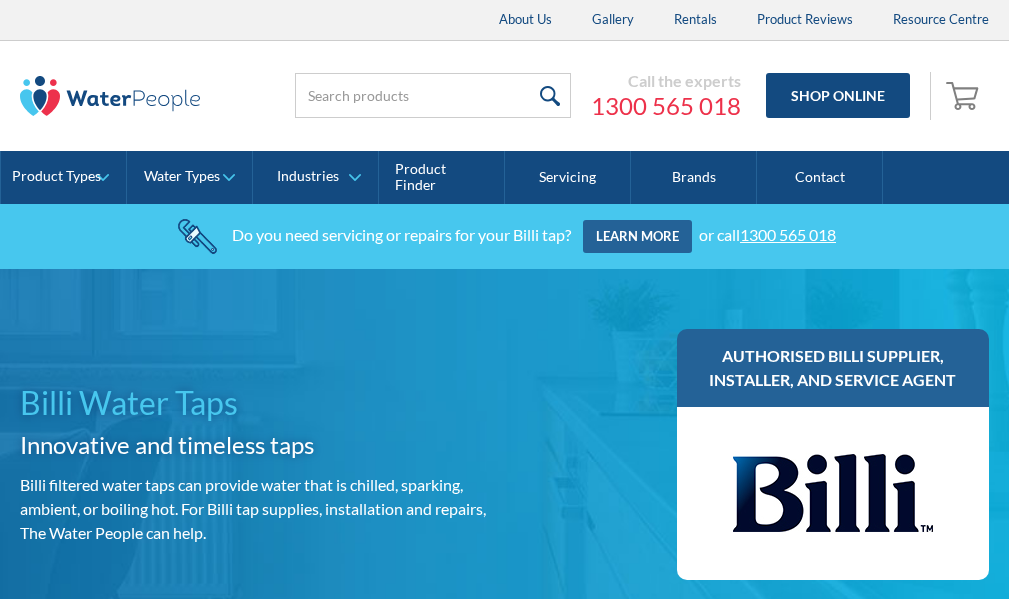 scroll, scrollTop: 0, scrollLeft: 0, axis: both 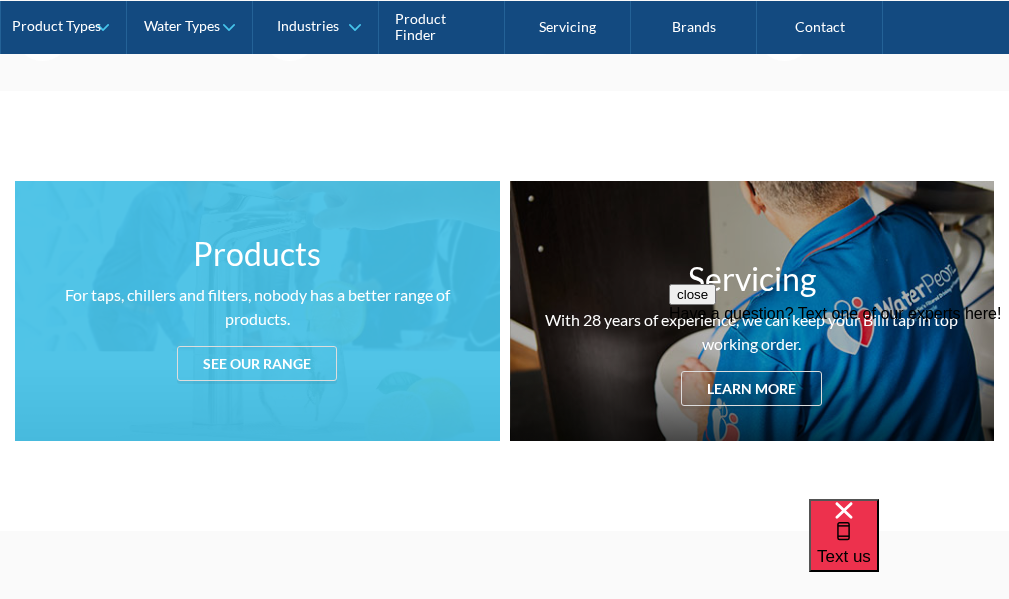 click on "Products" at bounding box center (257, 254) 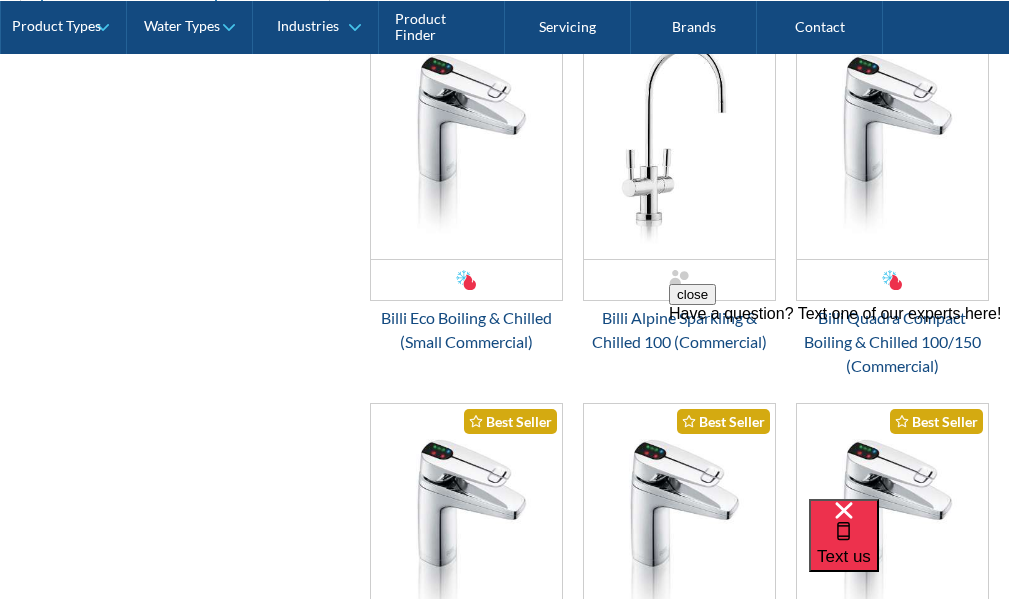 scroll, scrollTop: 3216, scrollLeft: 0, axis: vertical 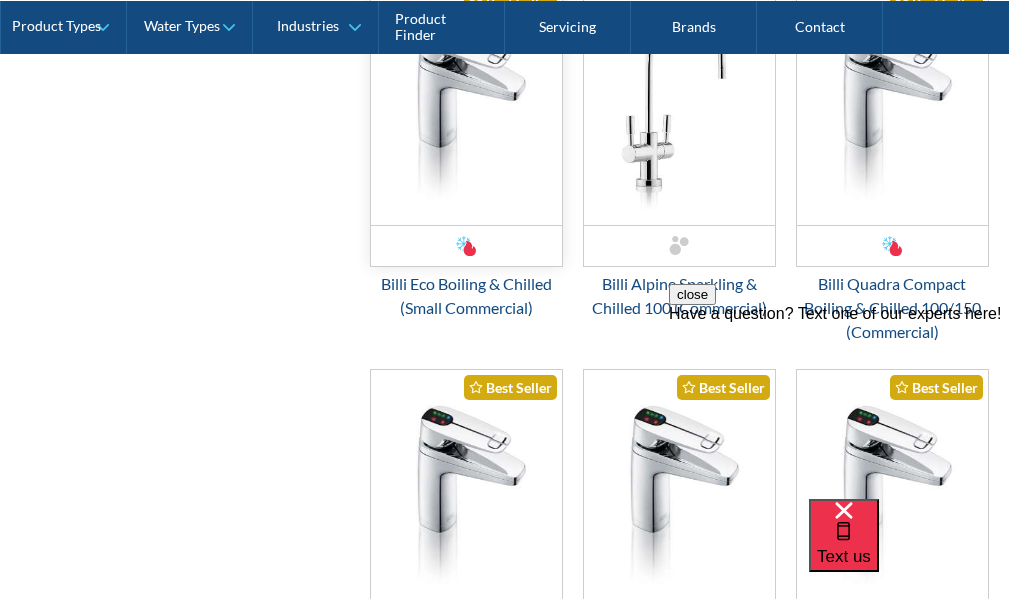 click at bounding box center [466, 105] 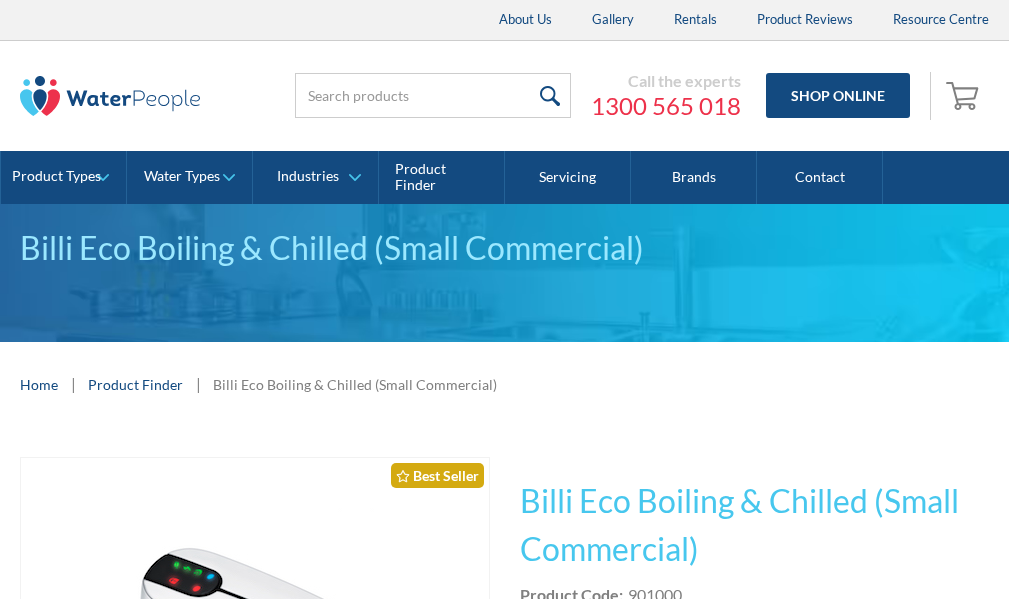scroll, scrollTop: 0, scrollLeft: 0, axis: both 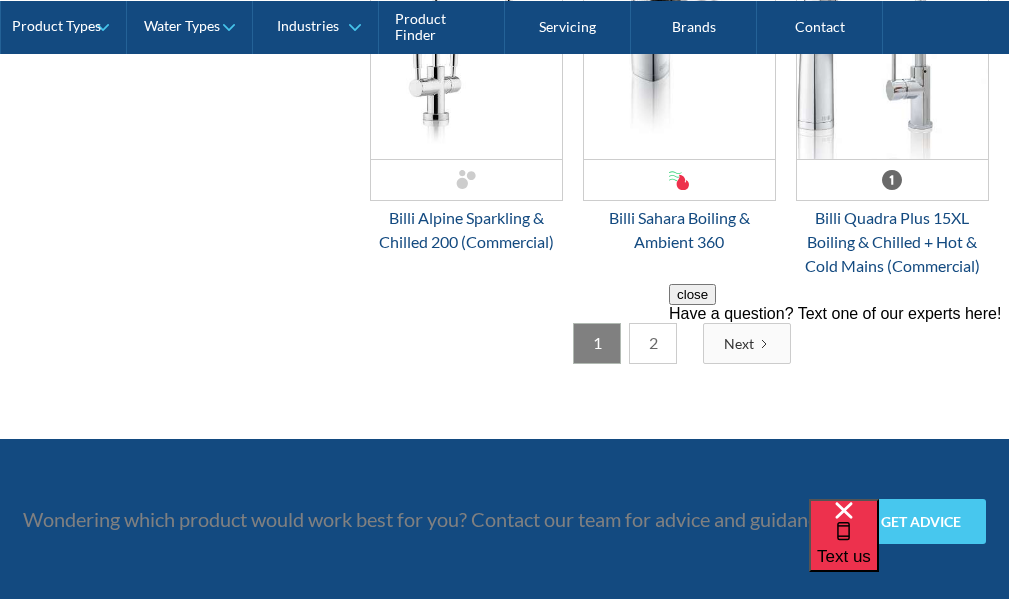 click on "2" at bounding box center (653, 343) 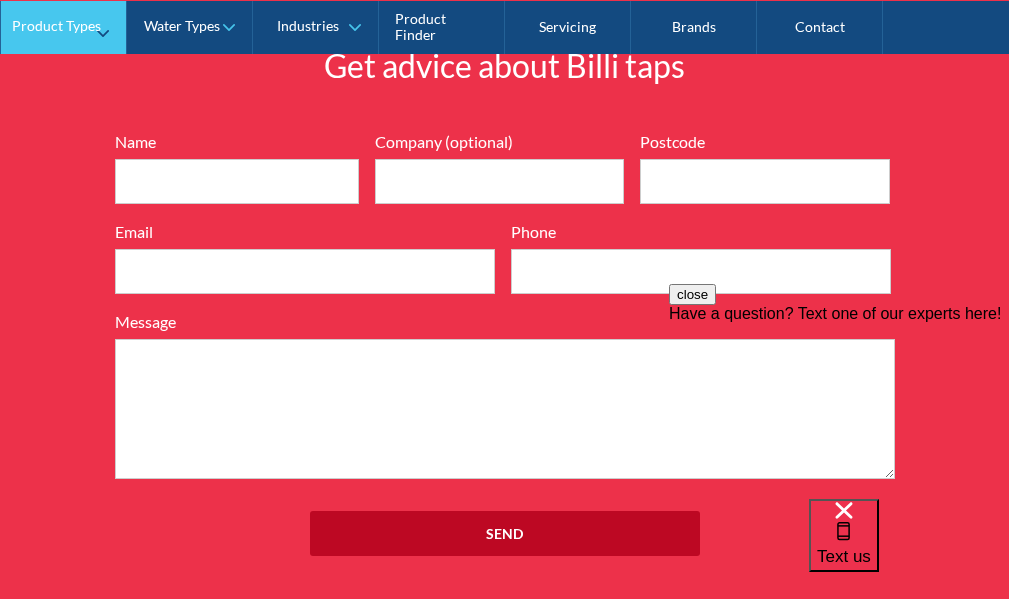 scroll, scrollTop: 700, scrollLeft: 0, axis: vertical 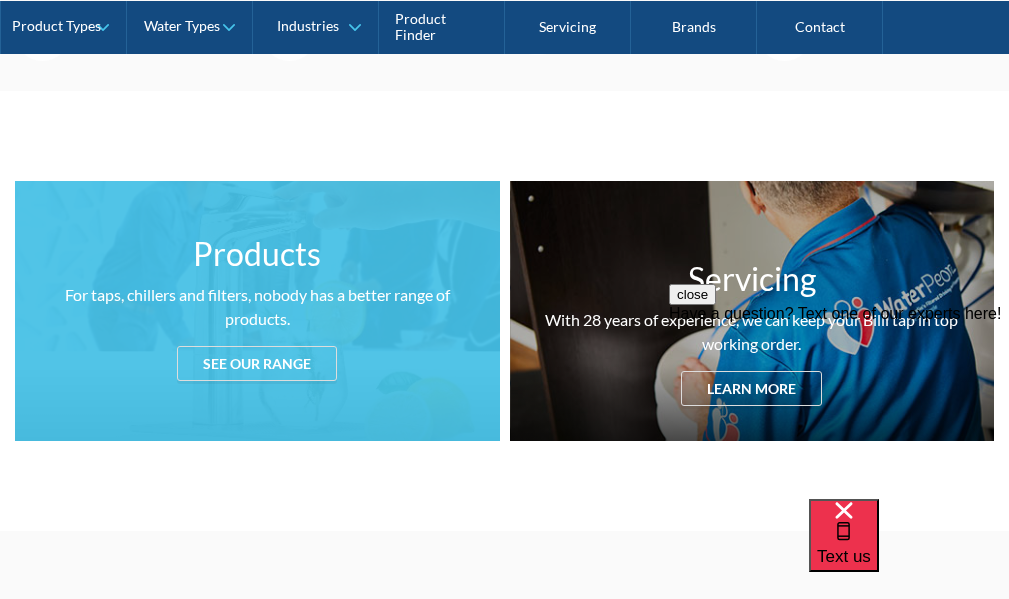 click on "See our range" at bounding box center [257, 363] 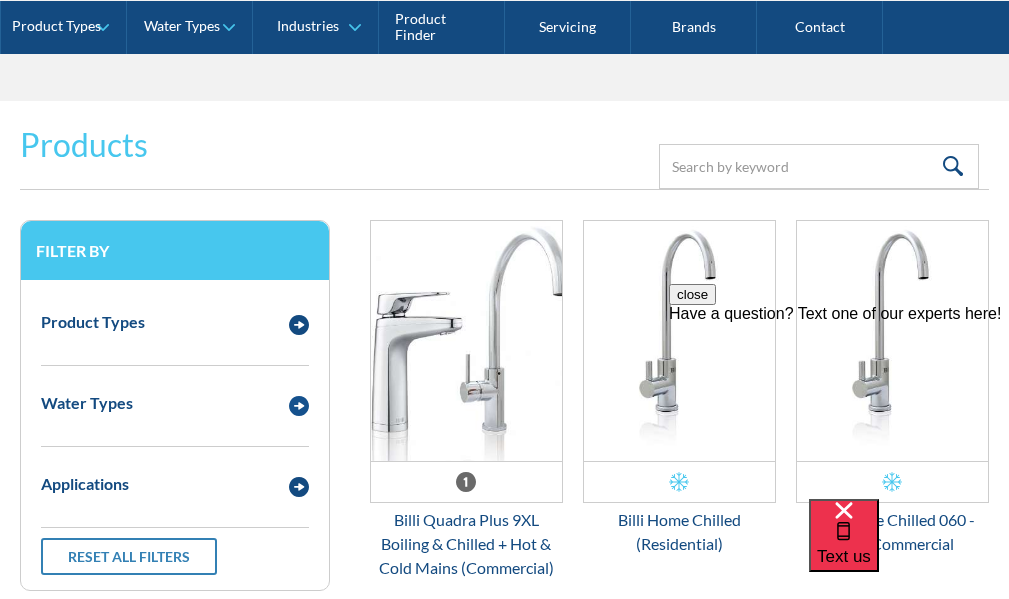 scroll, scrollTop: 2616, scrollLeft: 0, axis: vertical 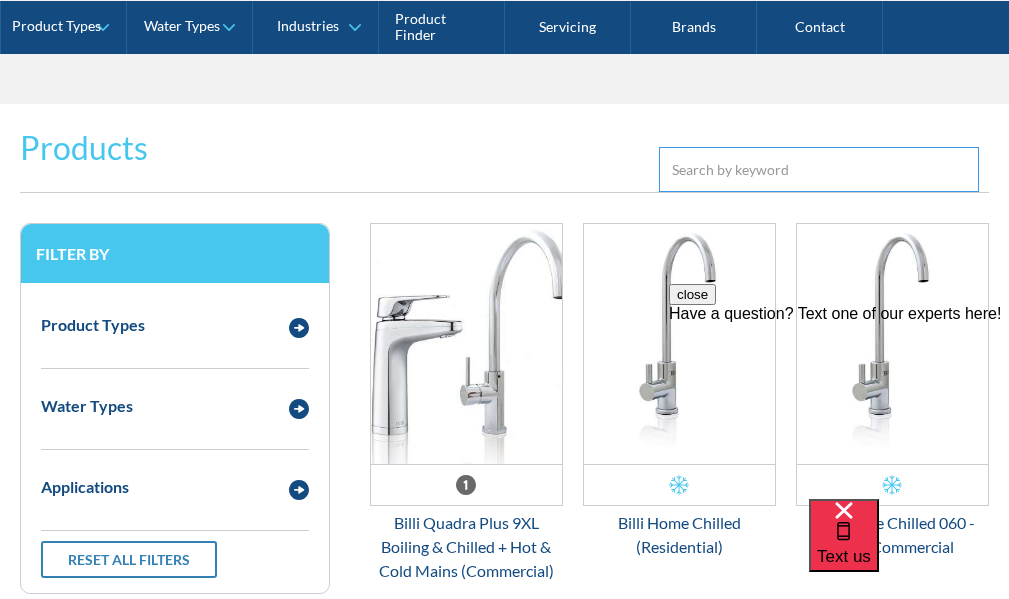 click at bounding box center (819, 169) 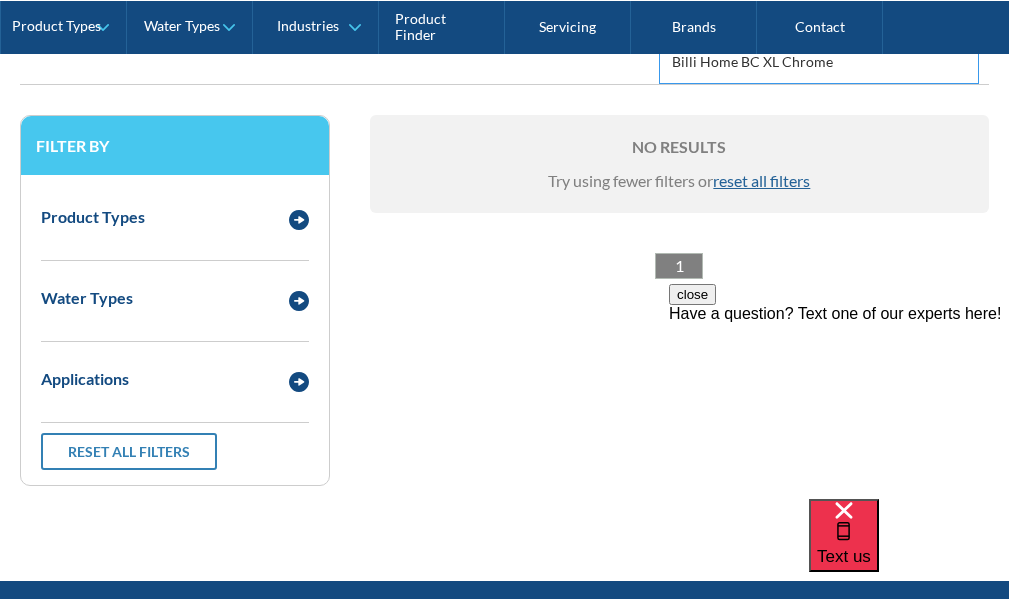 scroll, scrollTop: 2816, scrollLeft: 0, axis: vertical 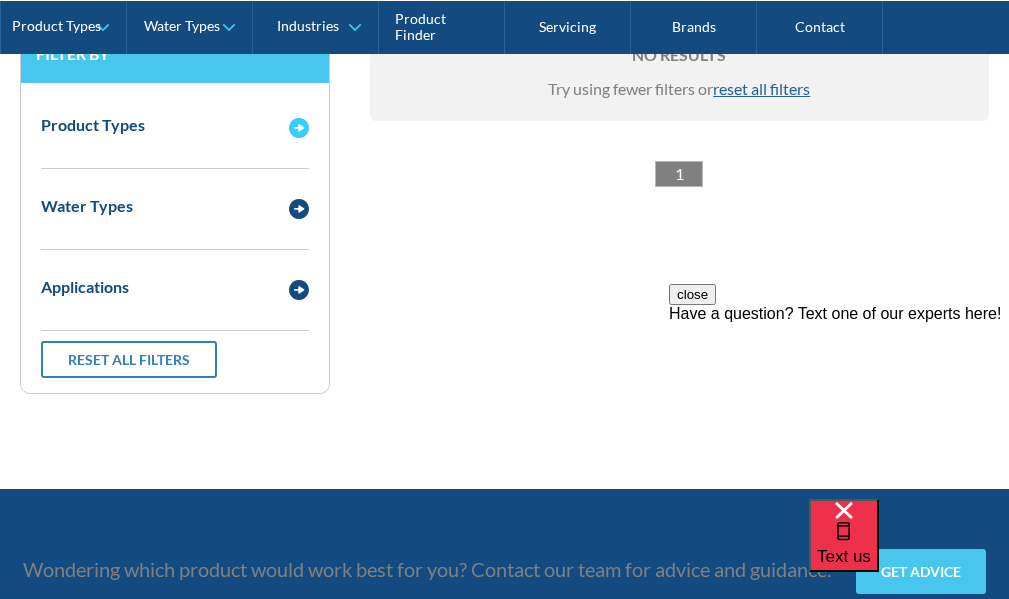 click at bounding box center [299, 128] 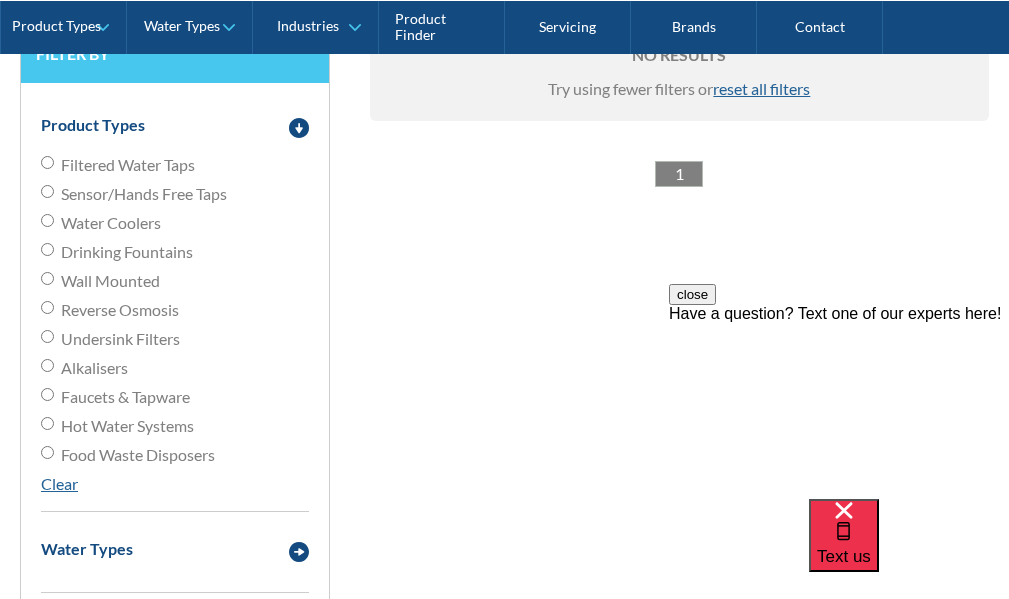 click on "Filtered Water Taps" at bounding box center (47, 162) 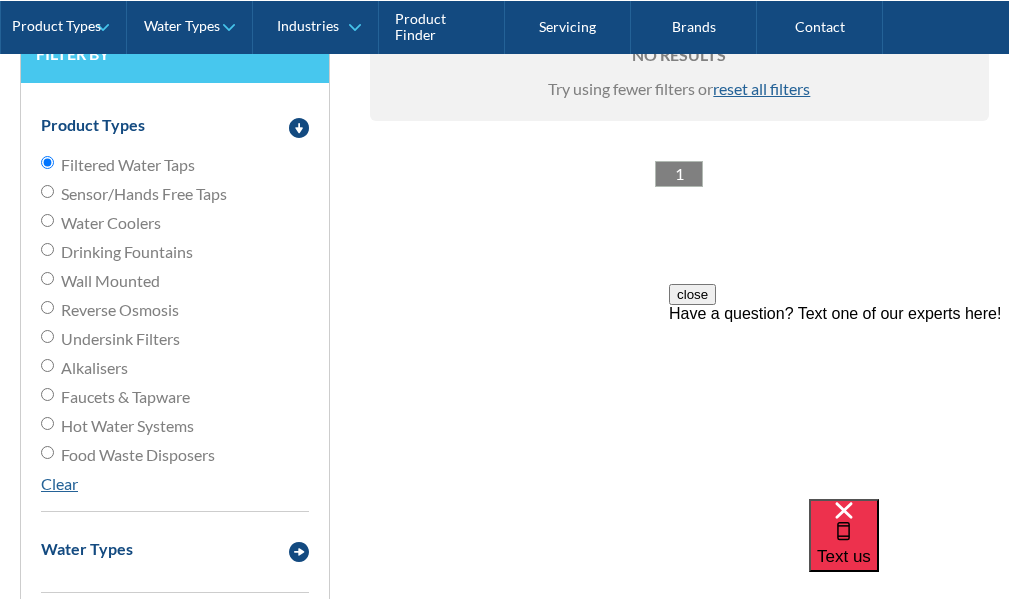 click on "reset all filters" at bounding box center (761, 88) 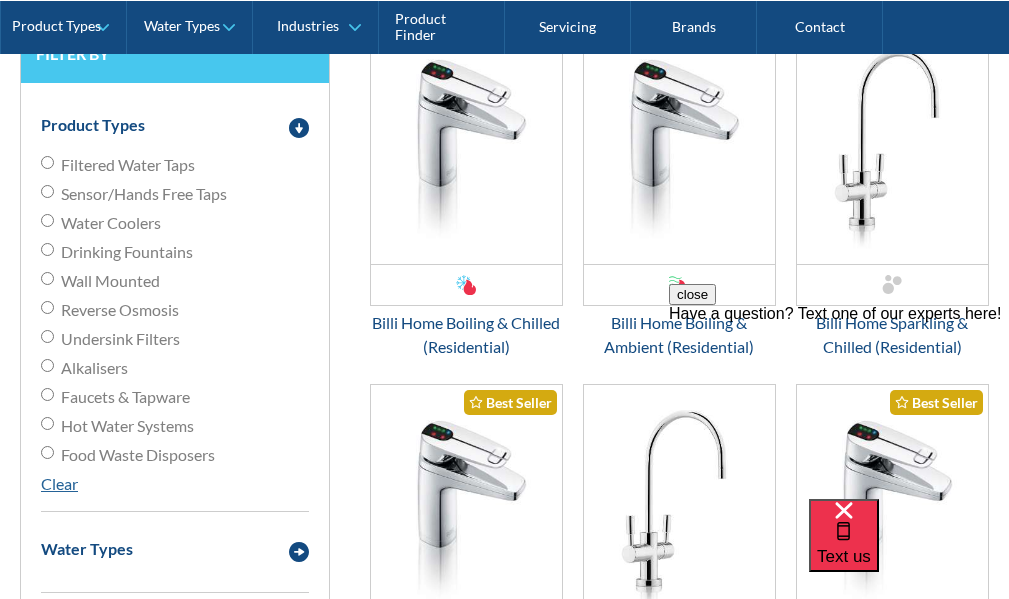 click on "Filtered Water Taps" at bounding box center [175, 165] 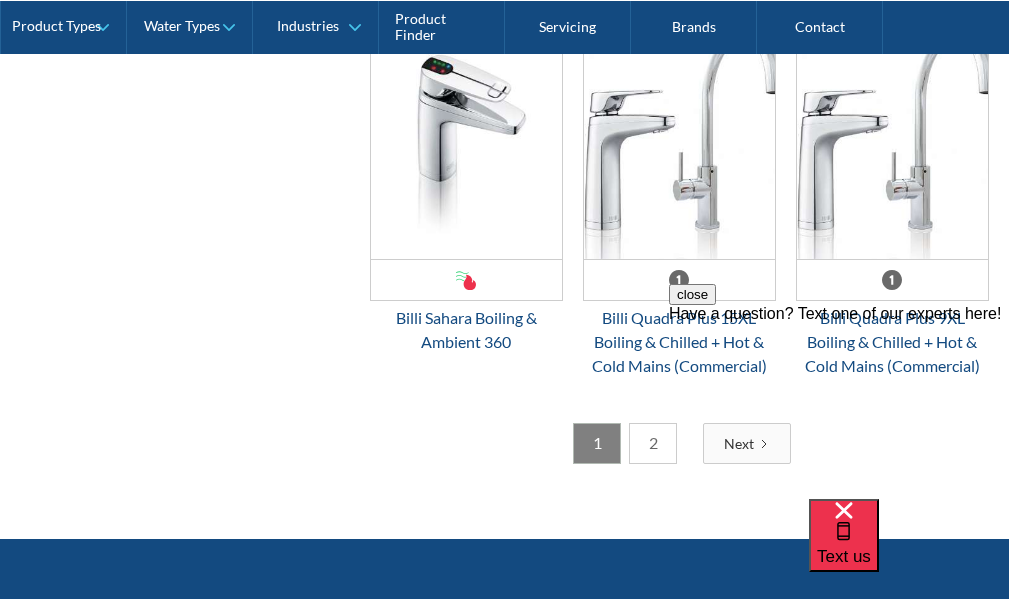 scroll, scrollTop: 5616, scrollLeft: 0, axis: vertical 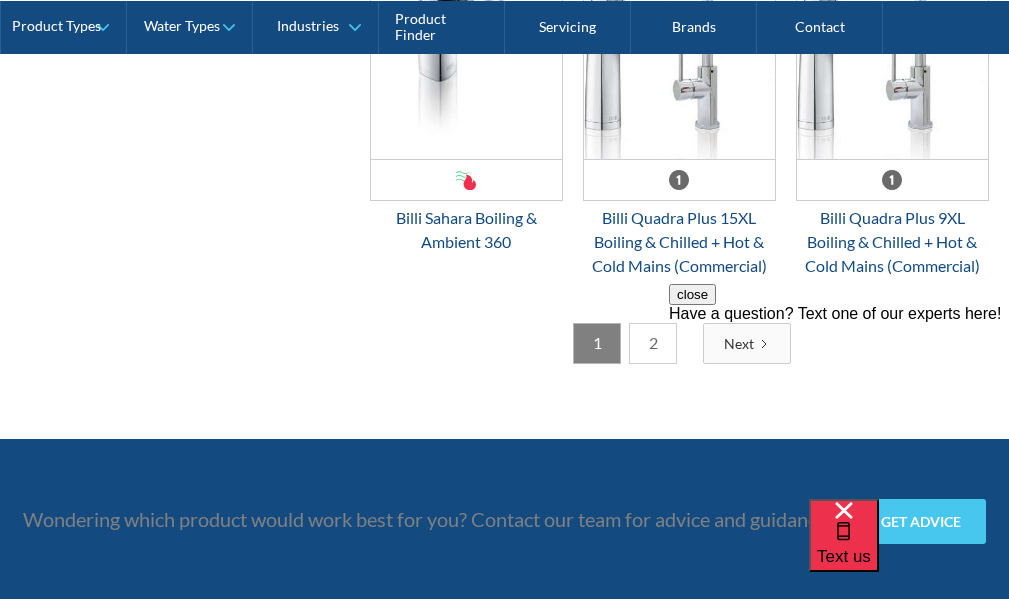 click on "close Have a question? Text one of our experts here!" at bounding box center [839, 303] 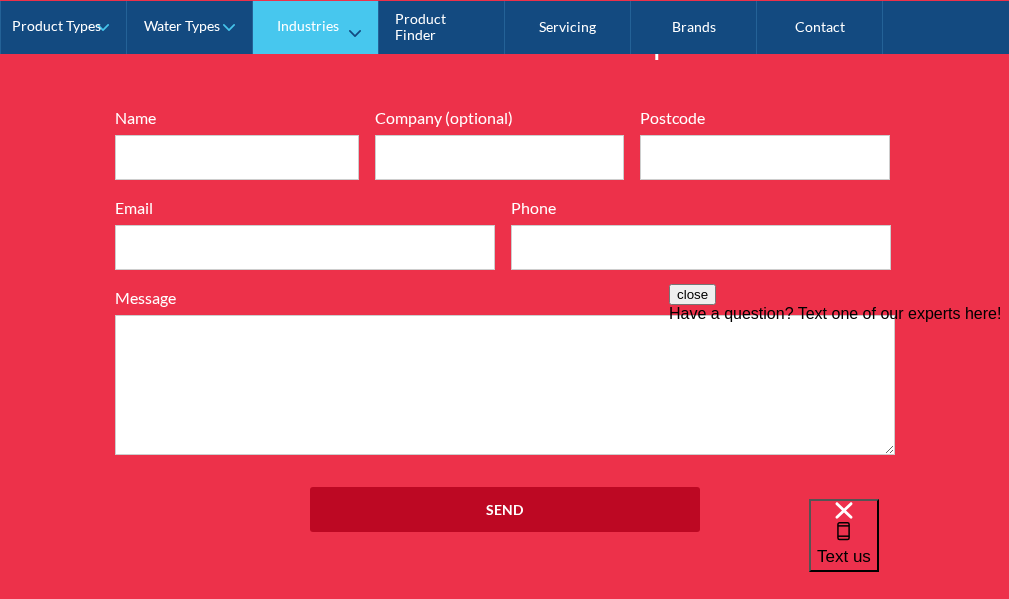 scroll, scrollTop: 700, scrollLeft: 0, axis: vertical 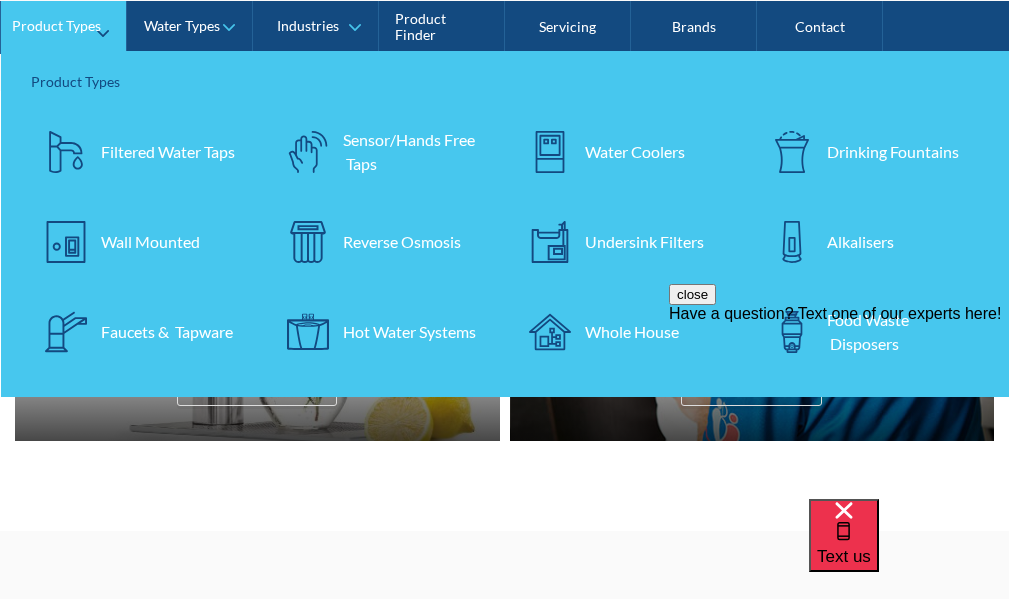 click at bounding box center (66, 151) 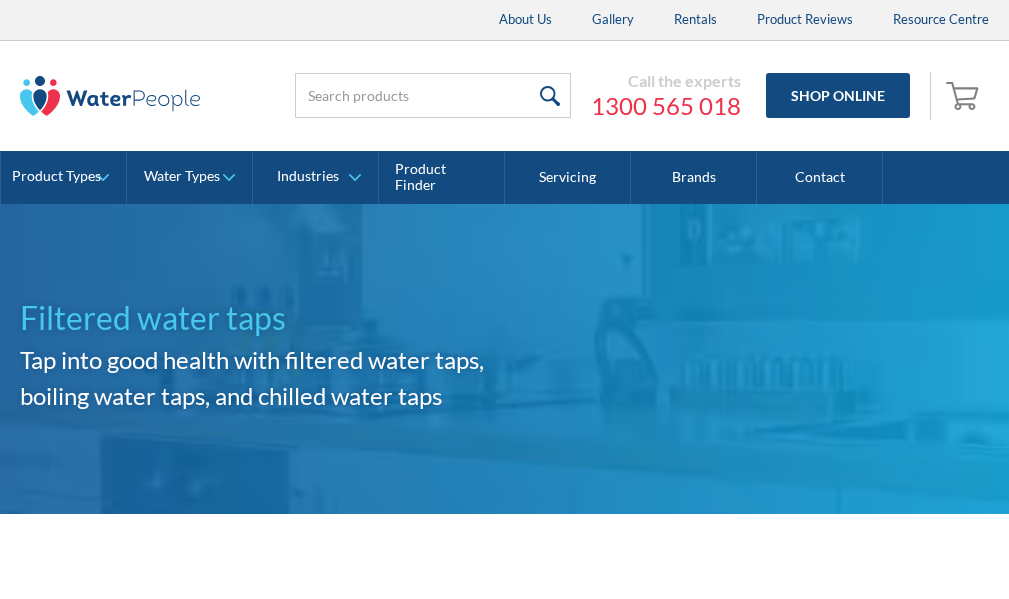 scroll, scrollTop: 0, scrollLeft: 0, axis: both 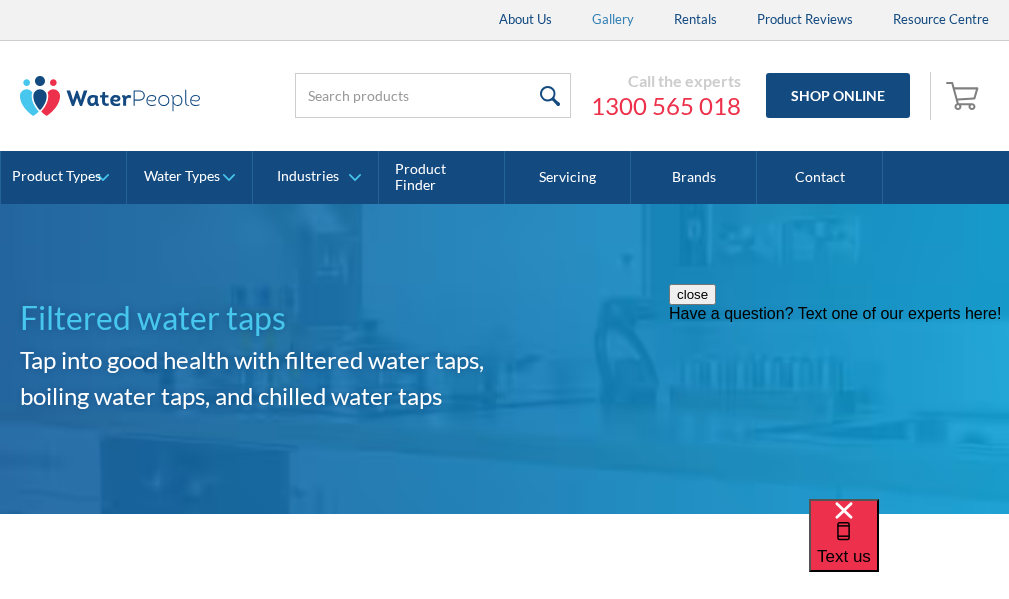 click on "Gallery" at bounding box center [613, 20] 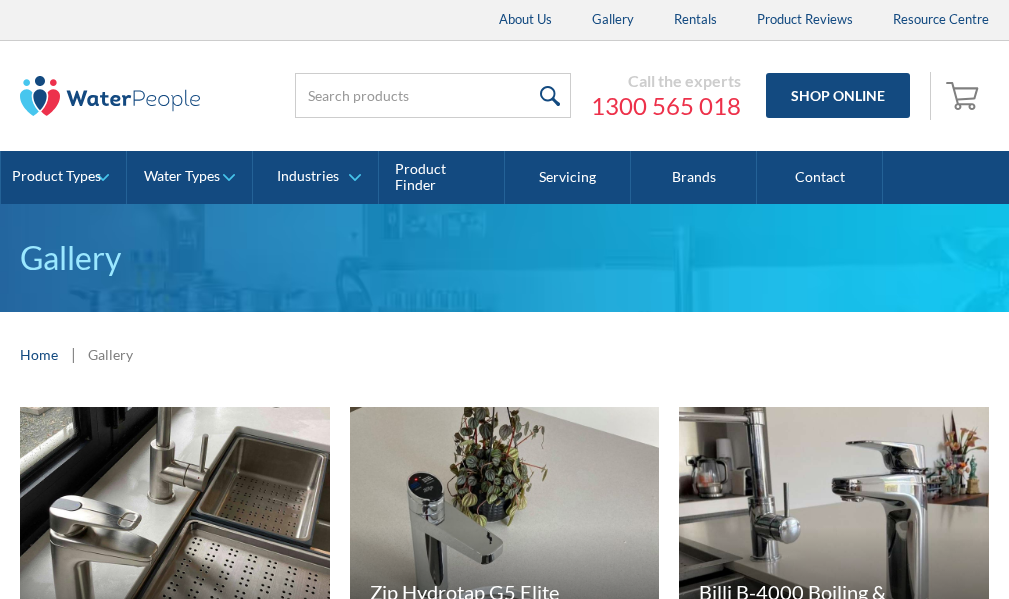 scroll, scrollTop: 0, scrollLeft: 0, axis: both 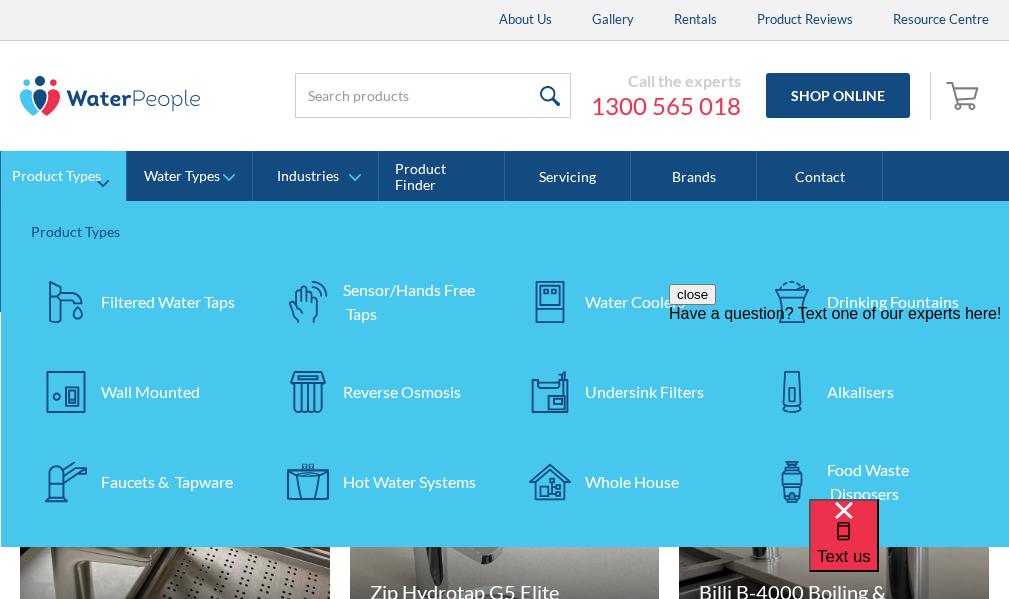 click at bounding box center [66, 302] 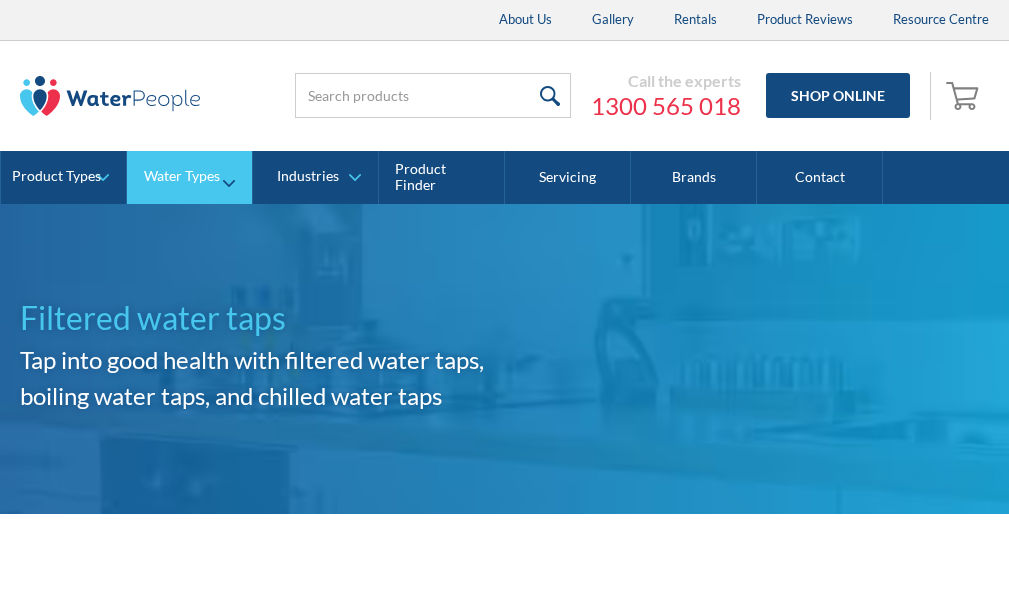scroll, scrollTop: 0, scrollLeft: 0, axis: both 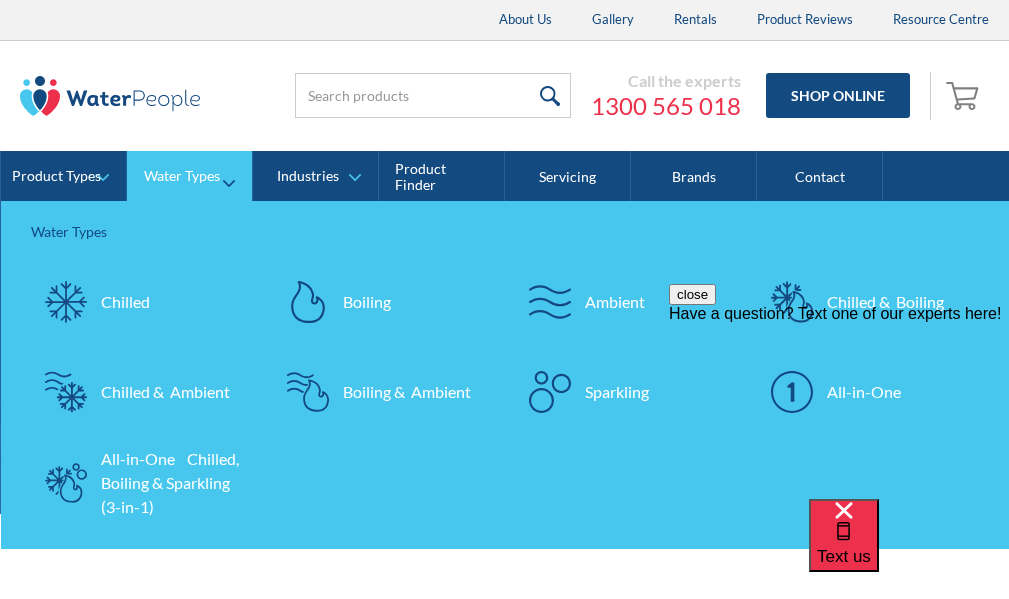 click on "Water Types" at bounding box center (182, 176) 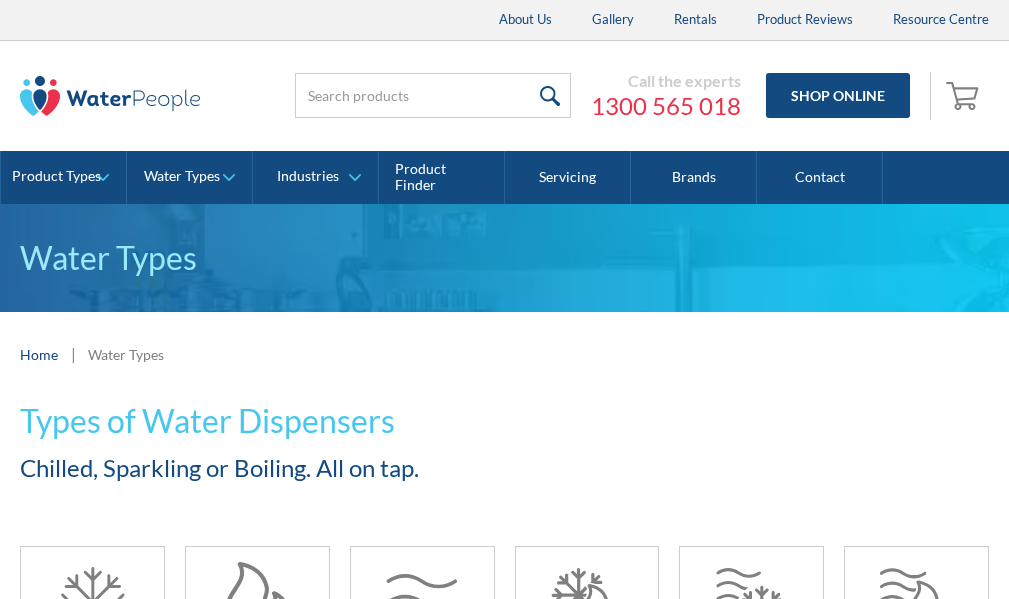 scroll, scrollTop: 0, scrollLeft: 0, axis: both 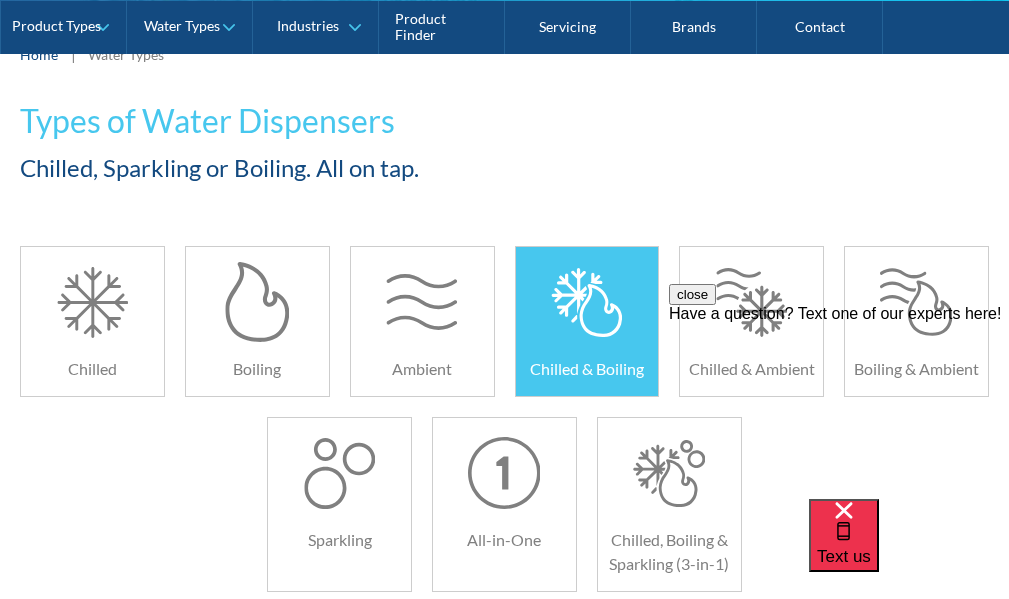 click at bounding box center (586, 302) 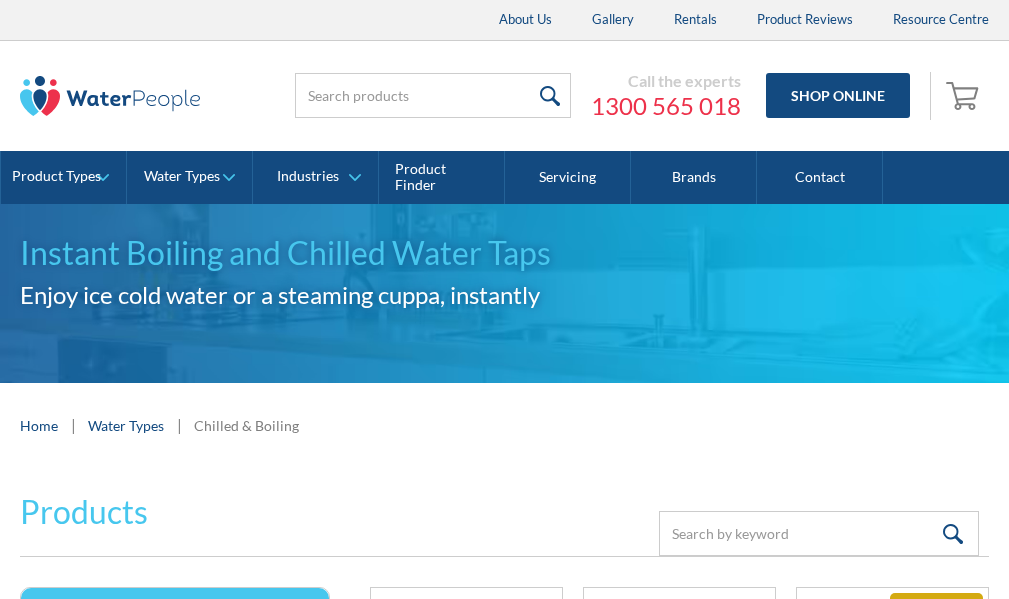 scroll, scrollTop: 0, scrollLeft: 0, axis: both 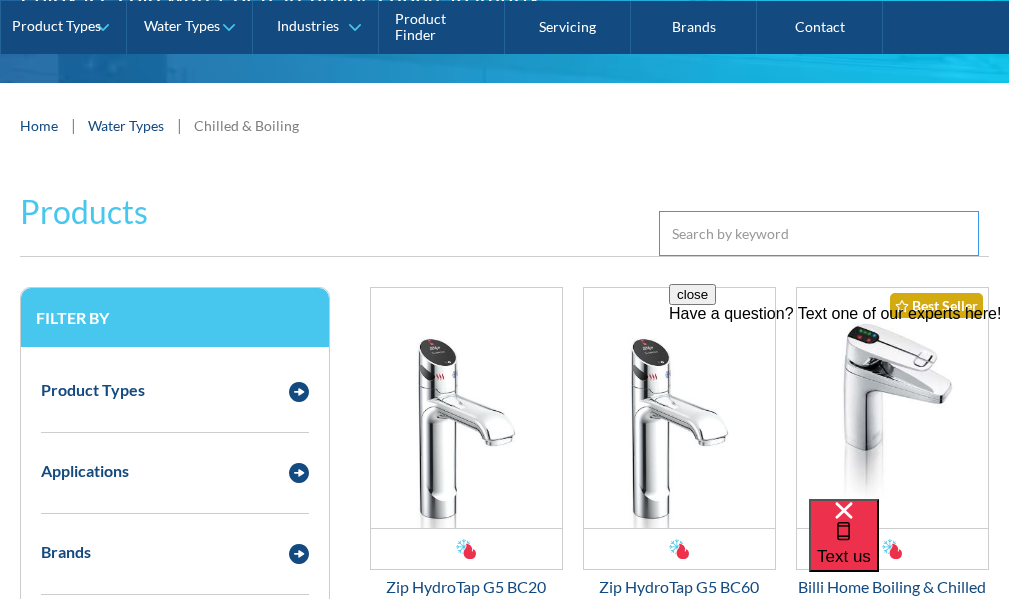 click at bounding box center (819, 233) 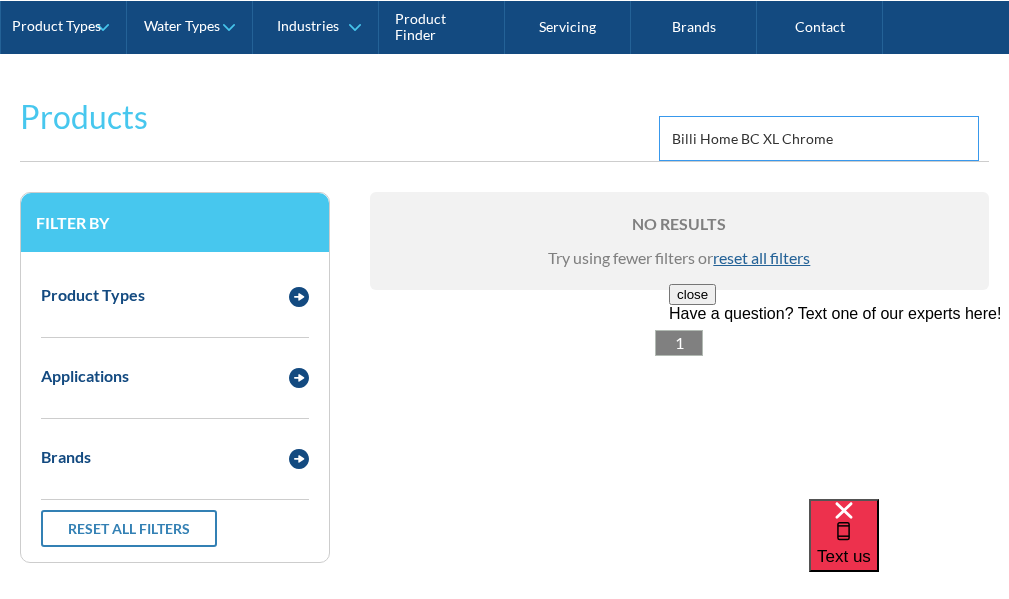 scroll, scrollTop: 465, scrollLeft: 0, axis: vertical 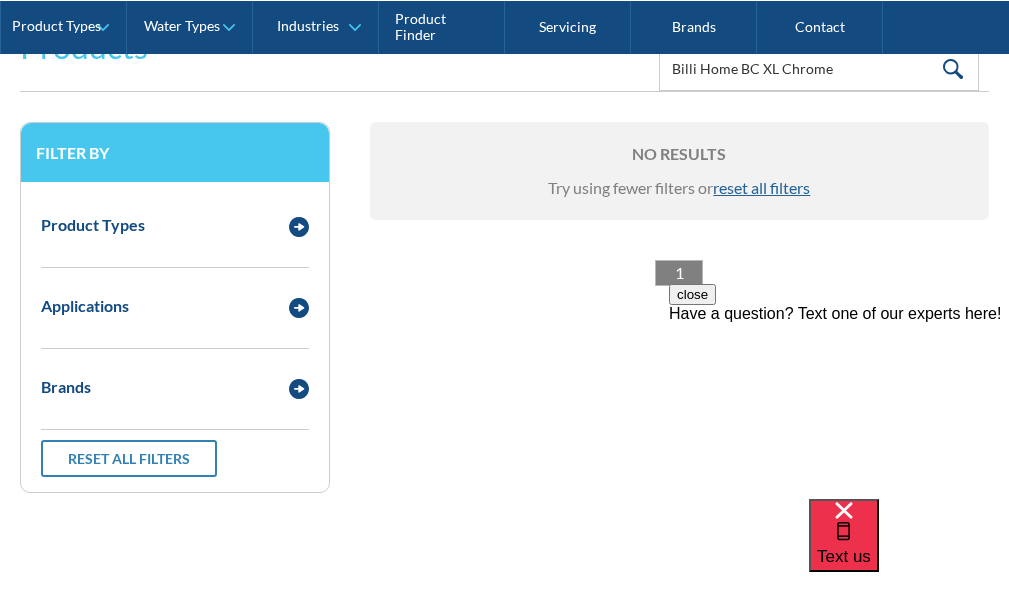 click on "reset all filters" at bounding box center [761, 187] 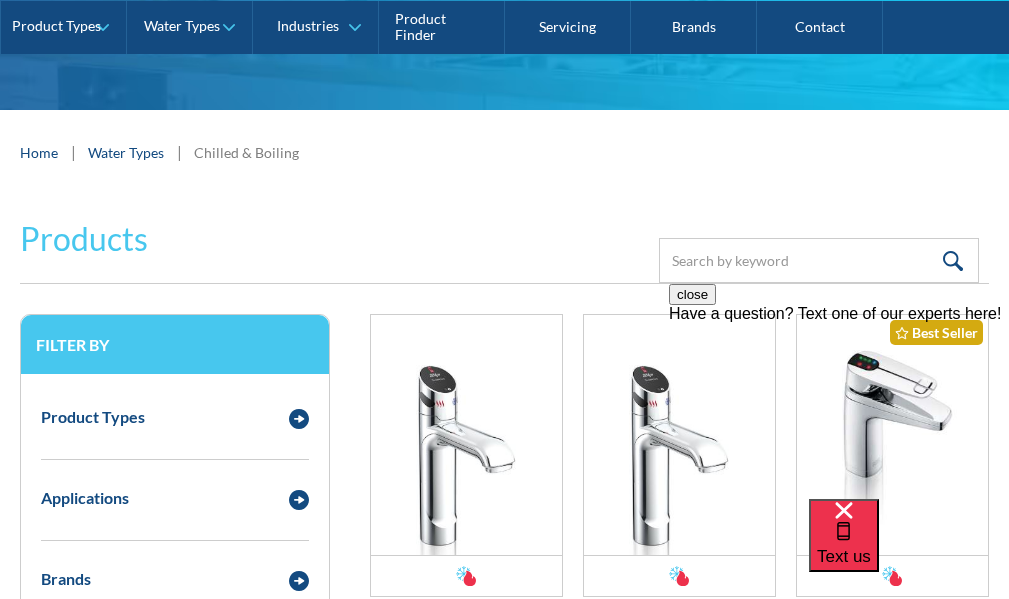 scroll, scrollTop: 265, scrollLeft: 0, axis: vertical 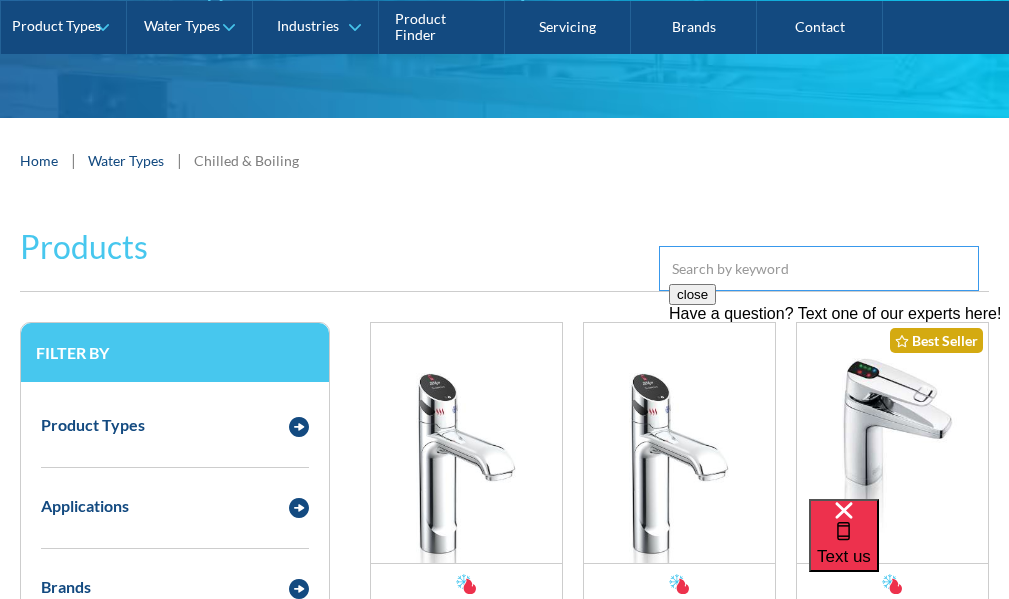 click at bounding box center [819, 268] 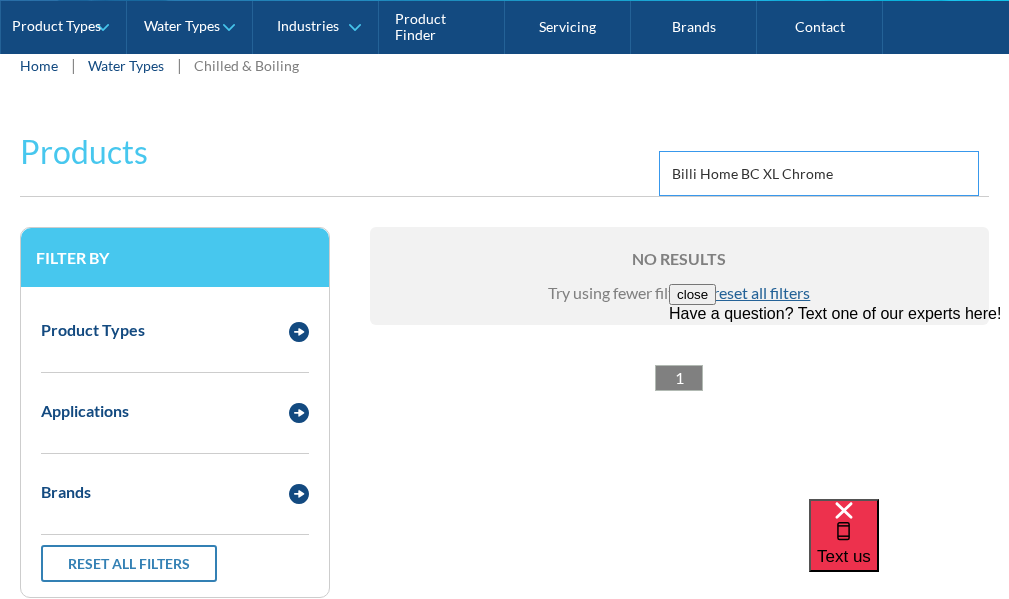 scroll, scrollTop: 365, scrollLeft: 0, axis: vertical 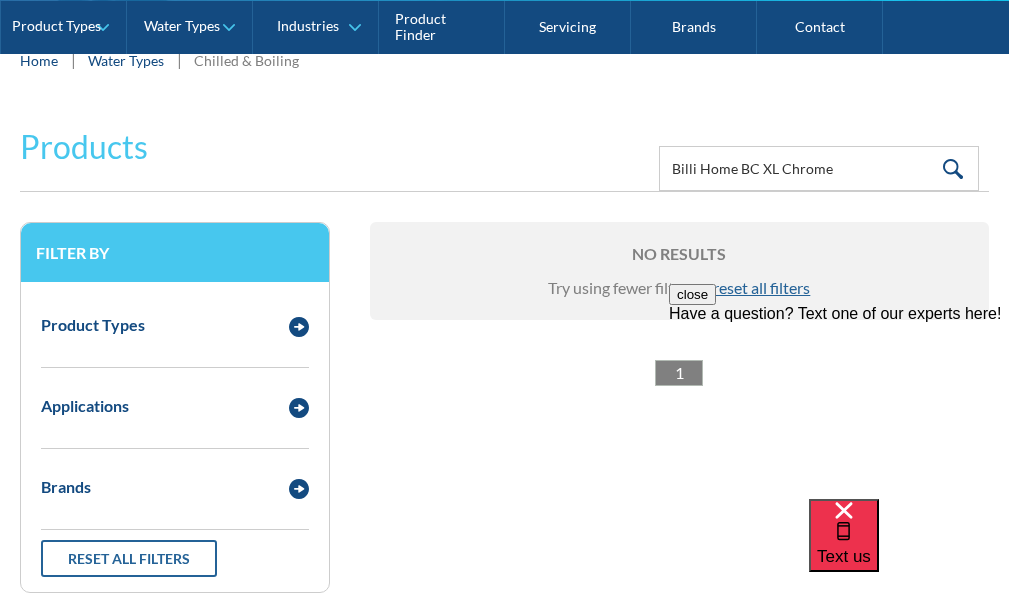 click on "Reset all filters" at bounding box center [129, 558] 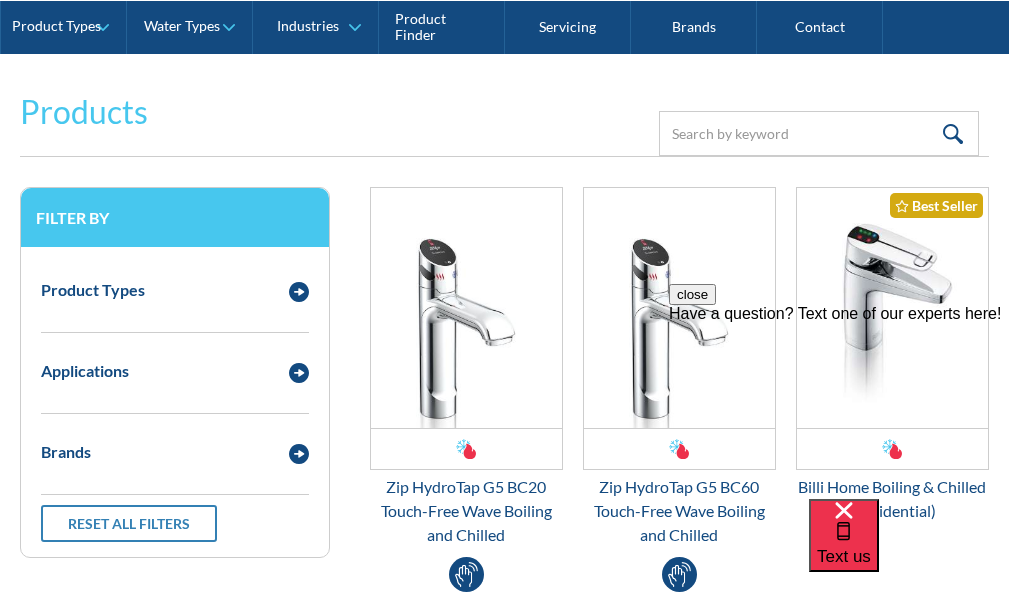scroll, scrollTop: 365, scrollLeft: 0, axis: vertical 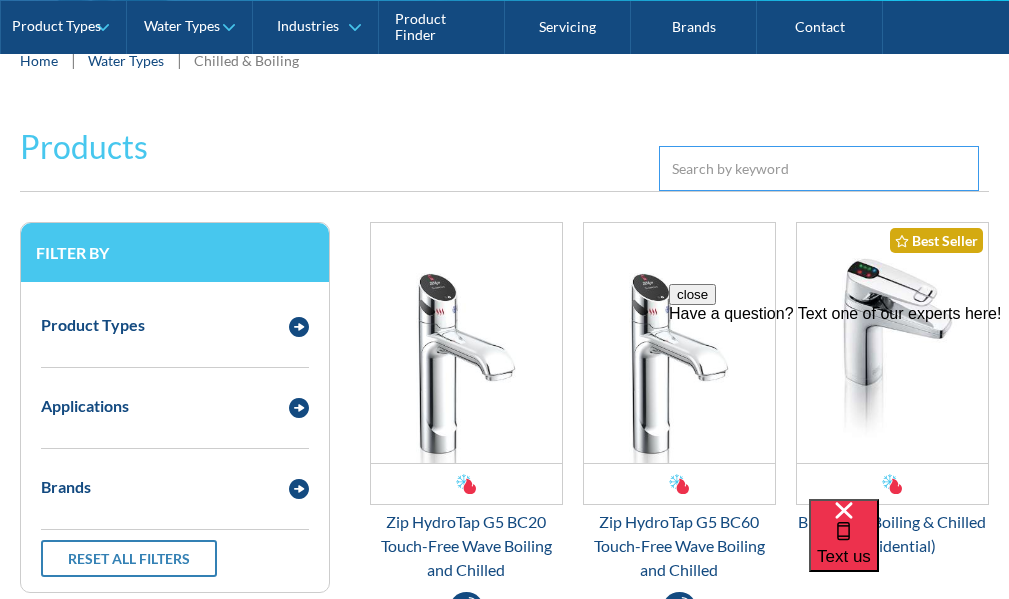 click at bounding box center [819, 168] 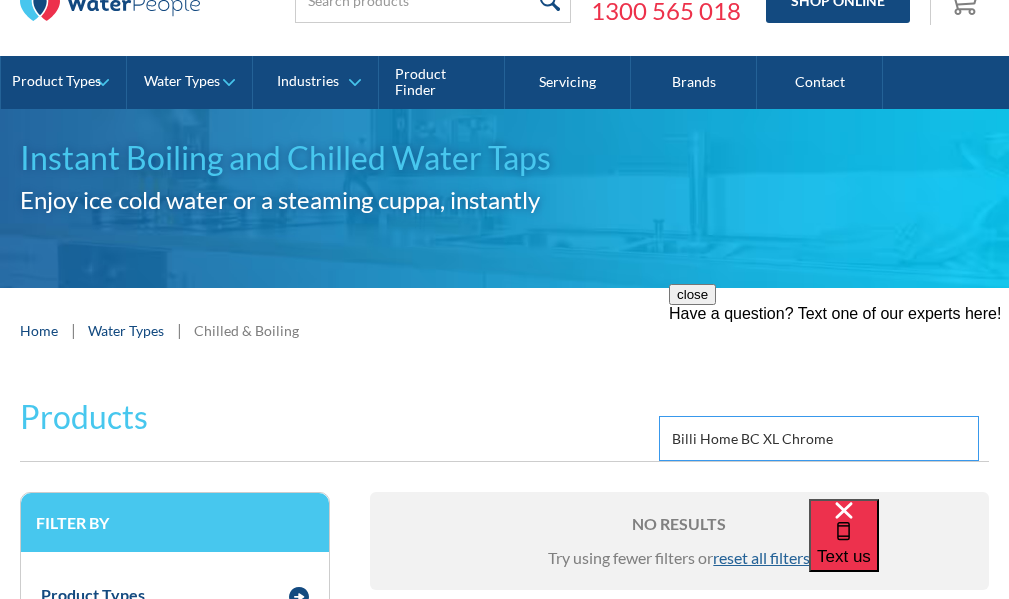 scroll, scrollTop: 65, scrollLeft: 0, axis: vertical 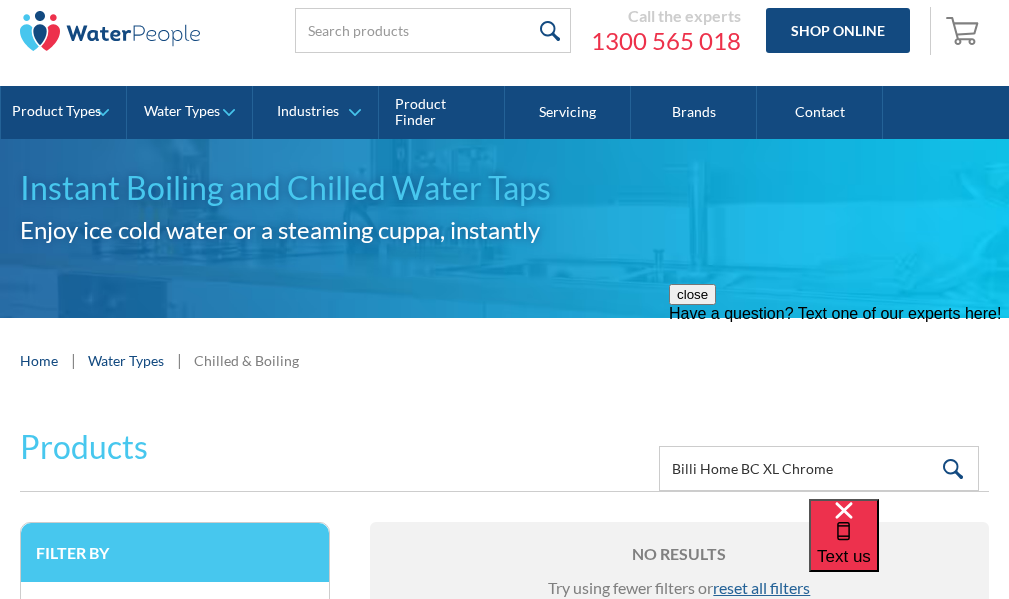 click on "Chilled & Boiling" at bounding box center (246, 360) 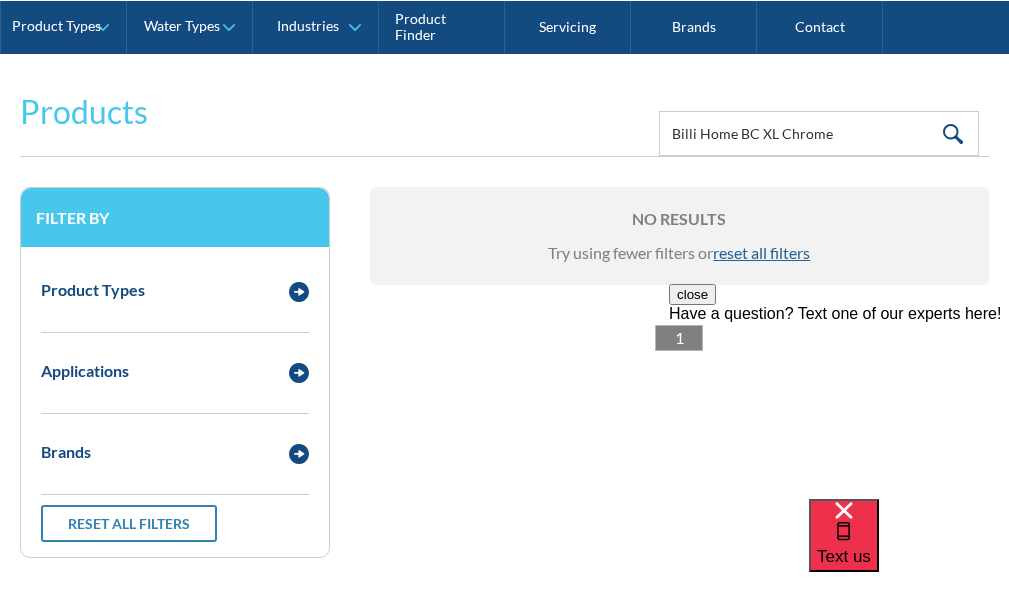 scroll, scrollTop: 365, scrollLeft: 0, axis: vertical 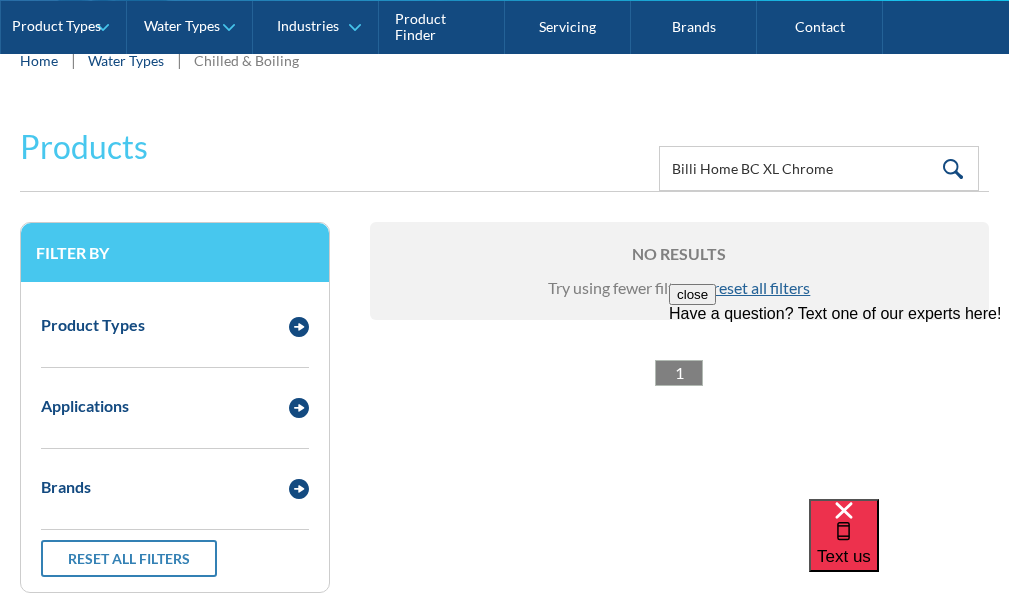 click on "close Have a question? Text one of our experts here!" at bounding box center (839, 404) 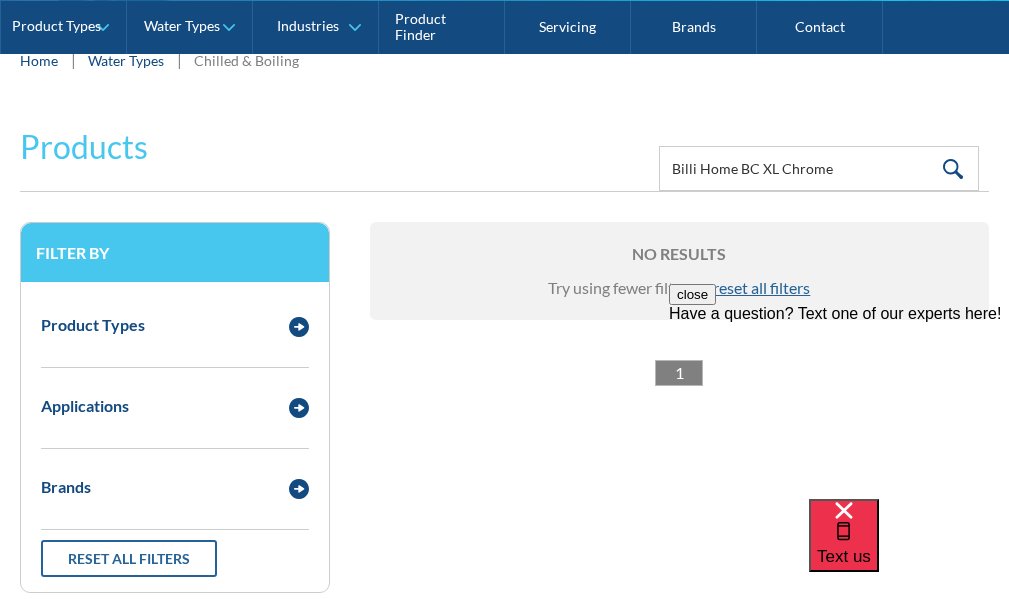 click on "Reset all filters" at bounding box center (129, 558) 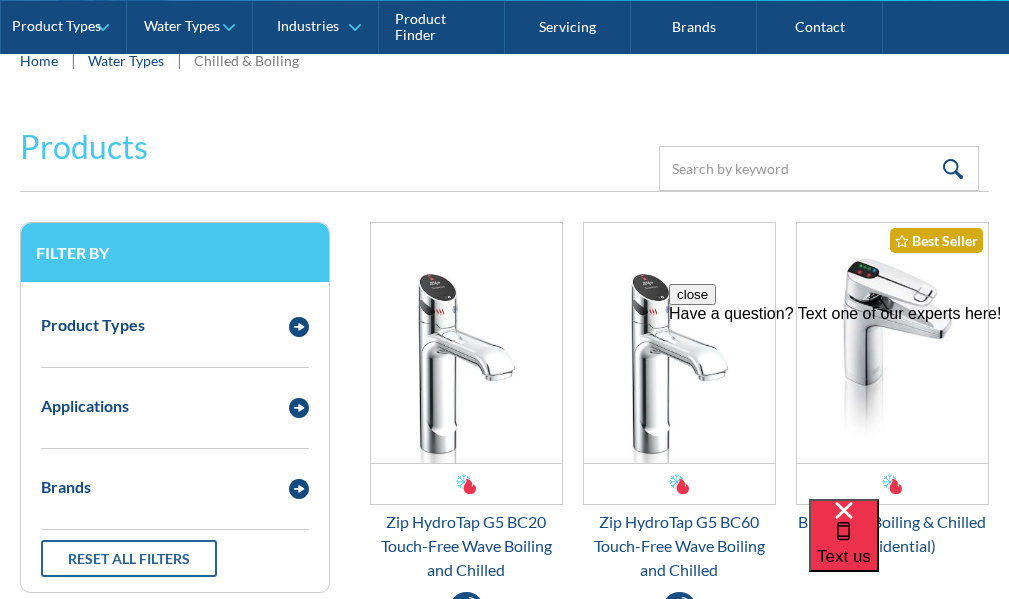 scroll, scrollTop: 465, scrollLeft: 0, axis: vertical 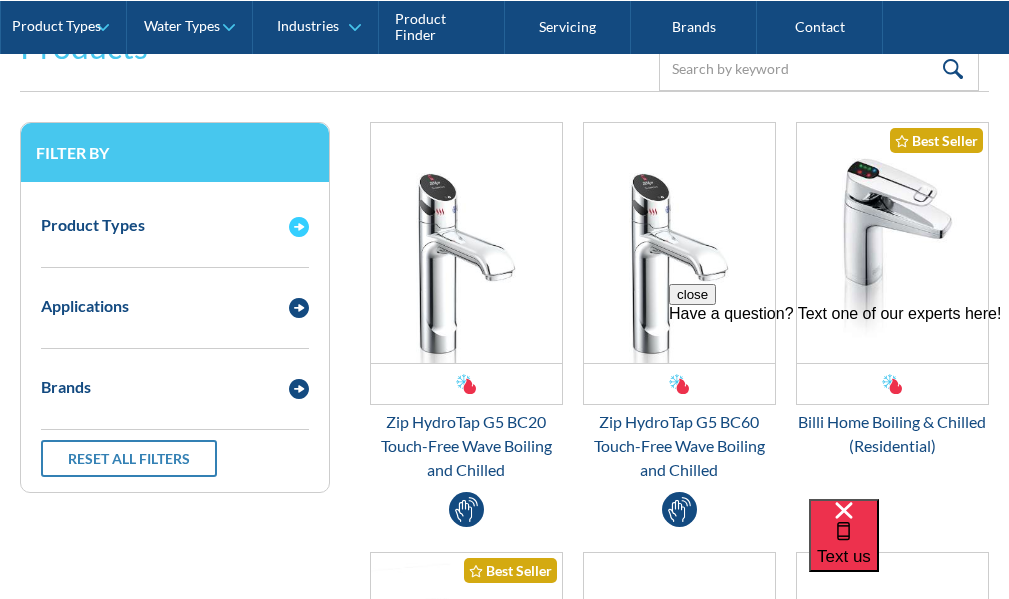 click at bounding box center [299, 227] 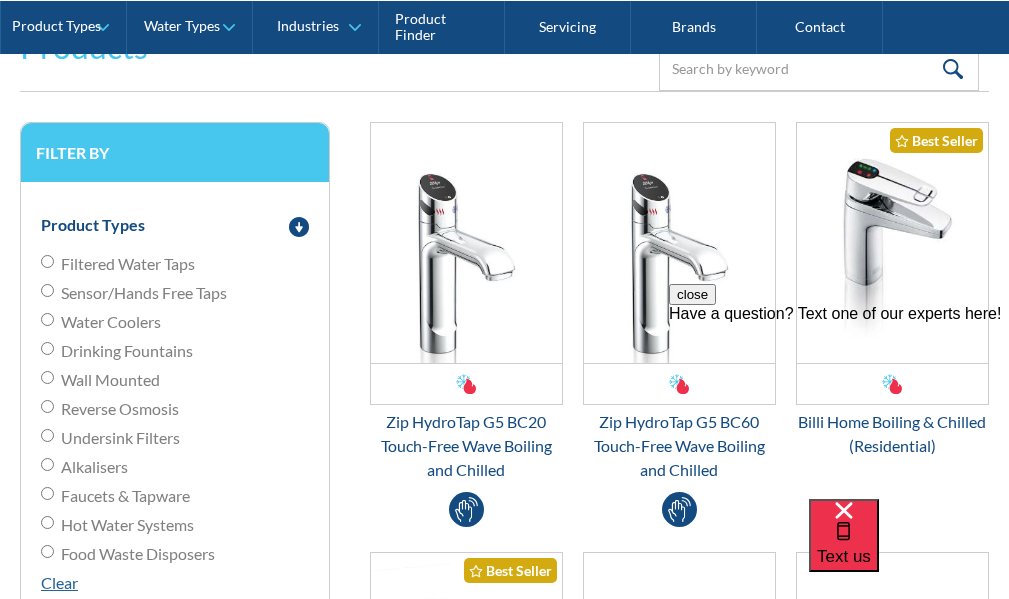 click on "Product Types Filtered Water Taps Sensor/Hands Free Taps Water Coolers Drinking Fountains Wall Mounted Reverse Osmosis Undersink Filters Alkalisers Faucets & Tapware Hot Water Systems Food Waste Disposers Clear Applications Residential Commercial Clear Brands Zip Billi Enware Bibo Rheem Waterlux Aquakleen Boiling billy Britex Halsey Taylor Waterworks Aqua Cooler Insinkerator Urban+ Clear Reset all filters" at bounding box center (175, 508) 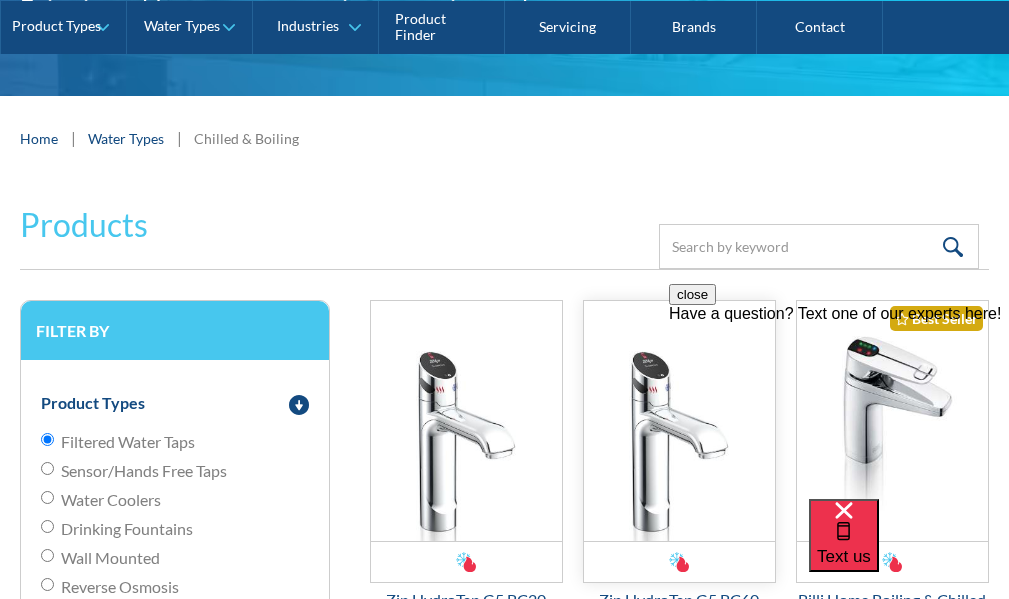 scroll, scrollTop: 265, scrollLeft: 0, axis: vertical 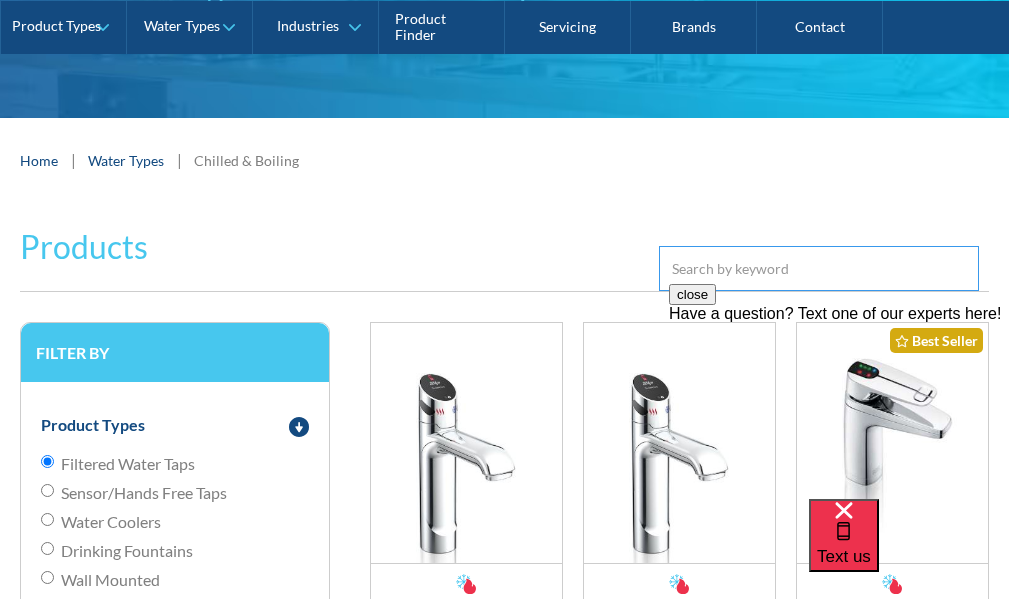 click at bounding box center (819, 268) 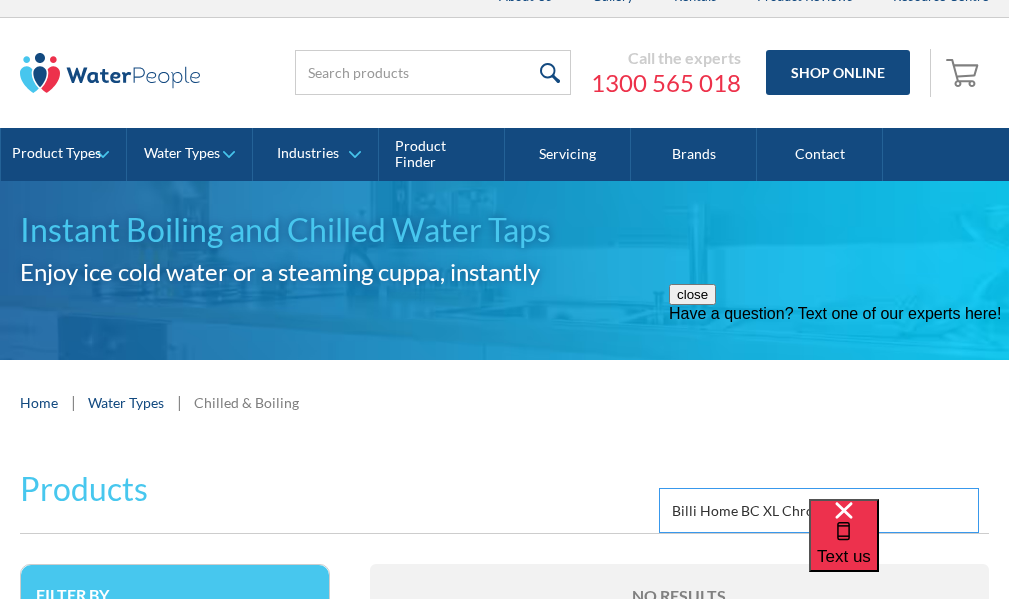 scroll, scrollTop: 0, scrollLeft: 0, axis: both 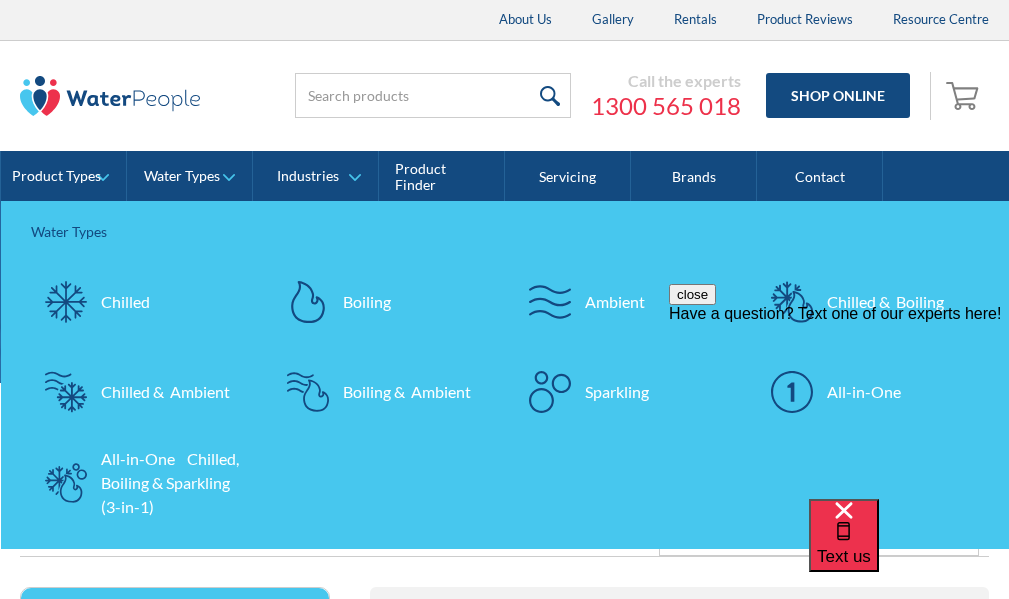click on "close Have a question? Text one of our experts here!" at bounding box center (839, 404) 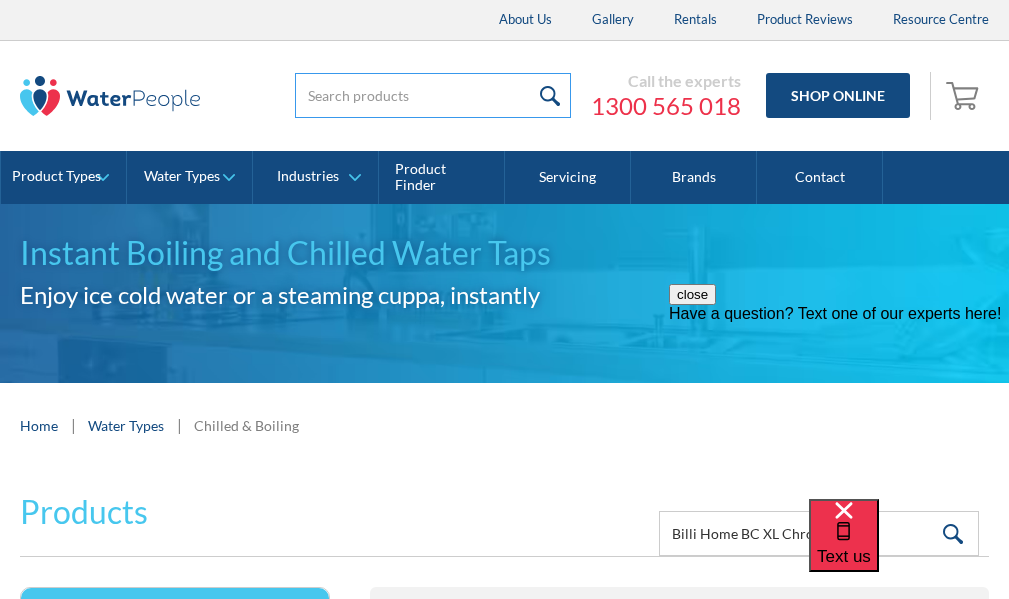 click at bounding box center (433, 95) 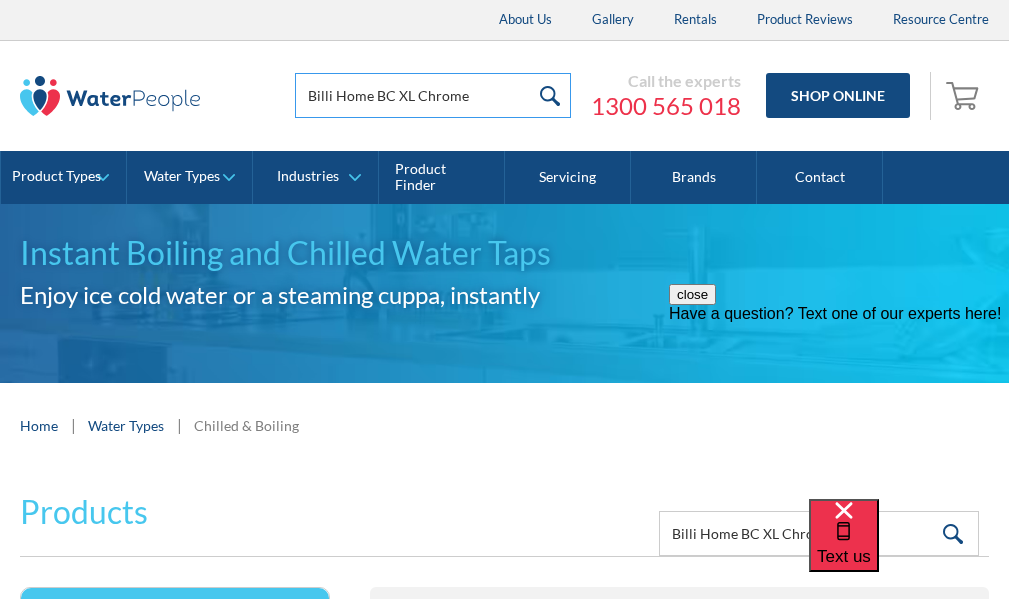 type on "Billi Home BC XL Chrome" 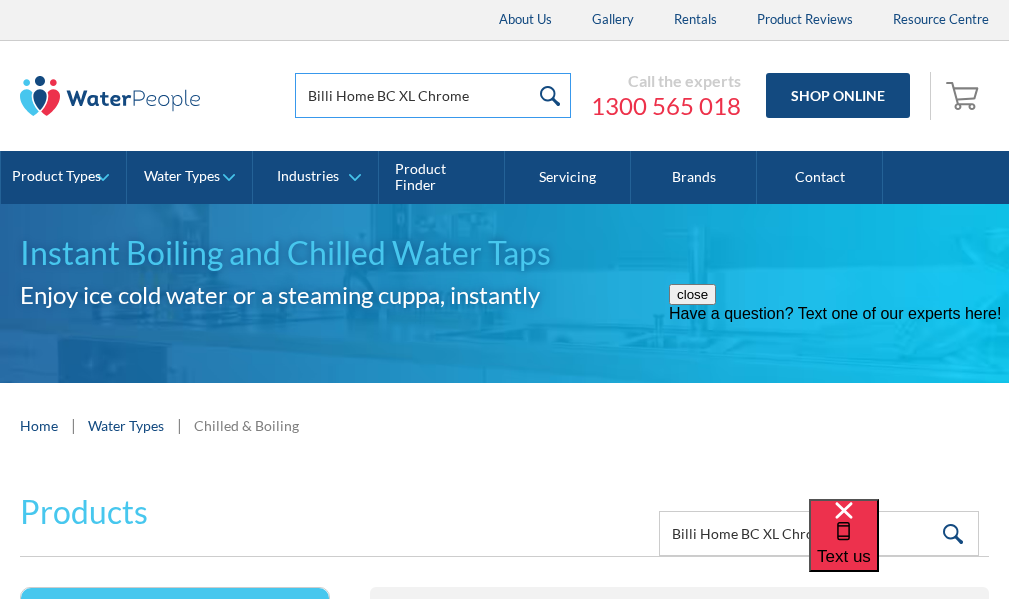 click at bounding box center [549, 95] 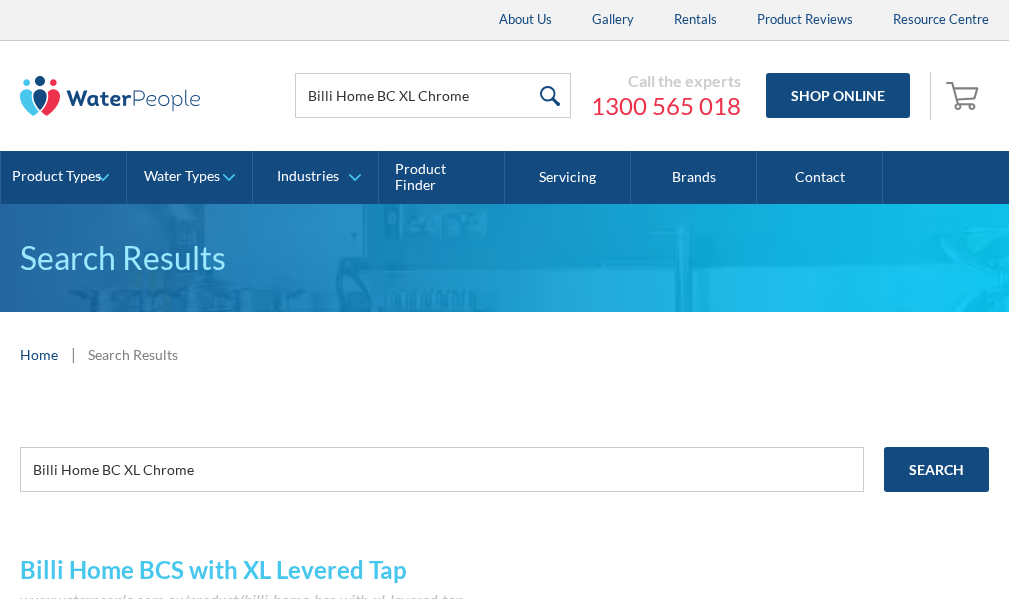 scroll, scrollTop: 0, scrollLeft: 0, axis: both 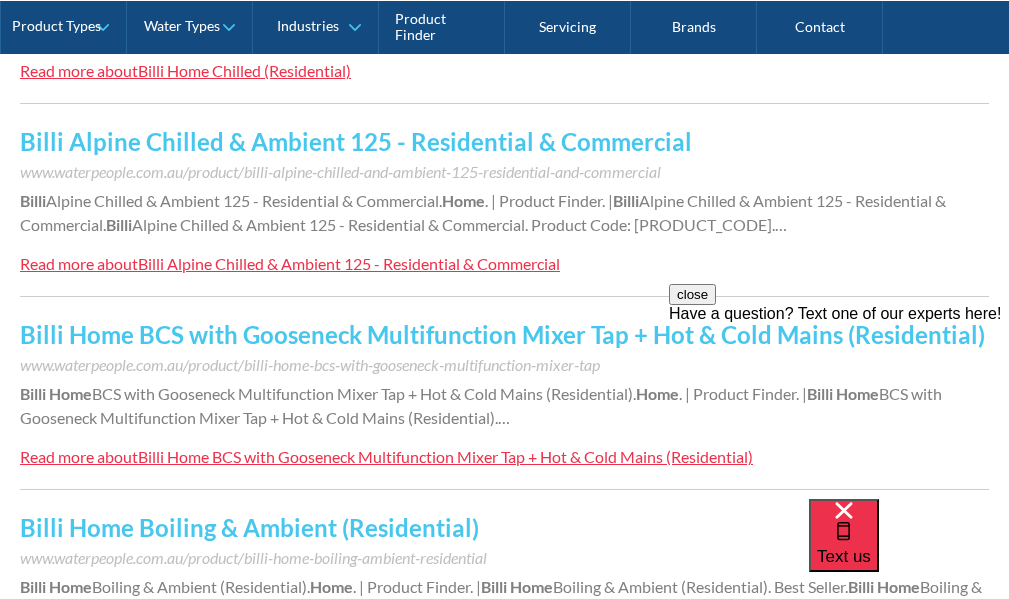 click on "Billi Home BCS with Gooseneck Multifunction Mixer Tap + Hot & Cold Mains (Residential)" at bounding box center (445, 456) 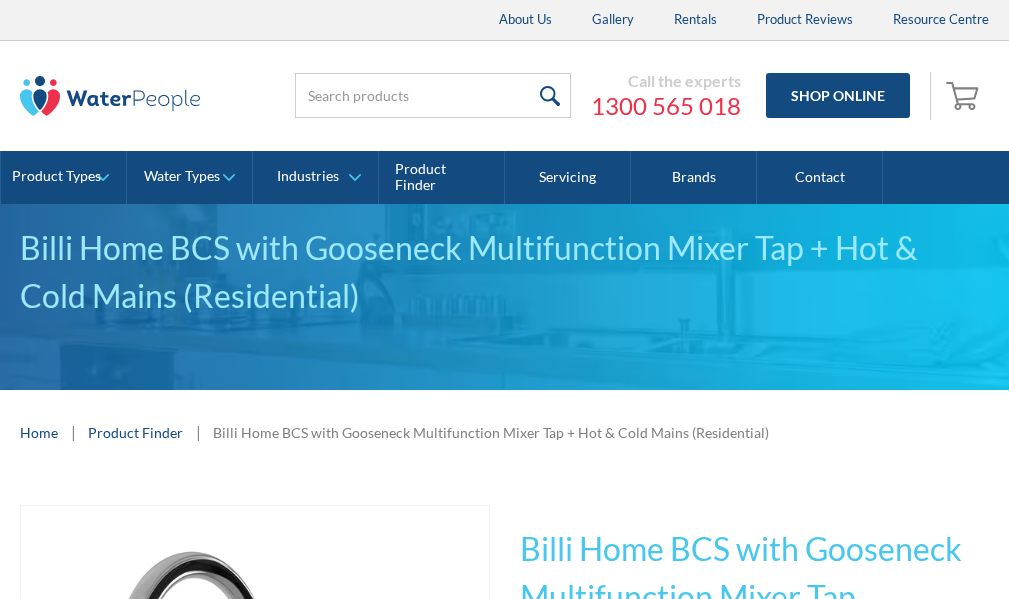 scroll, scrollTop: 0, scrollLeft: 0, axis: both 